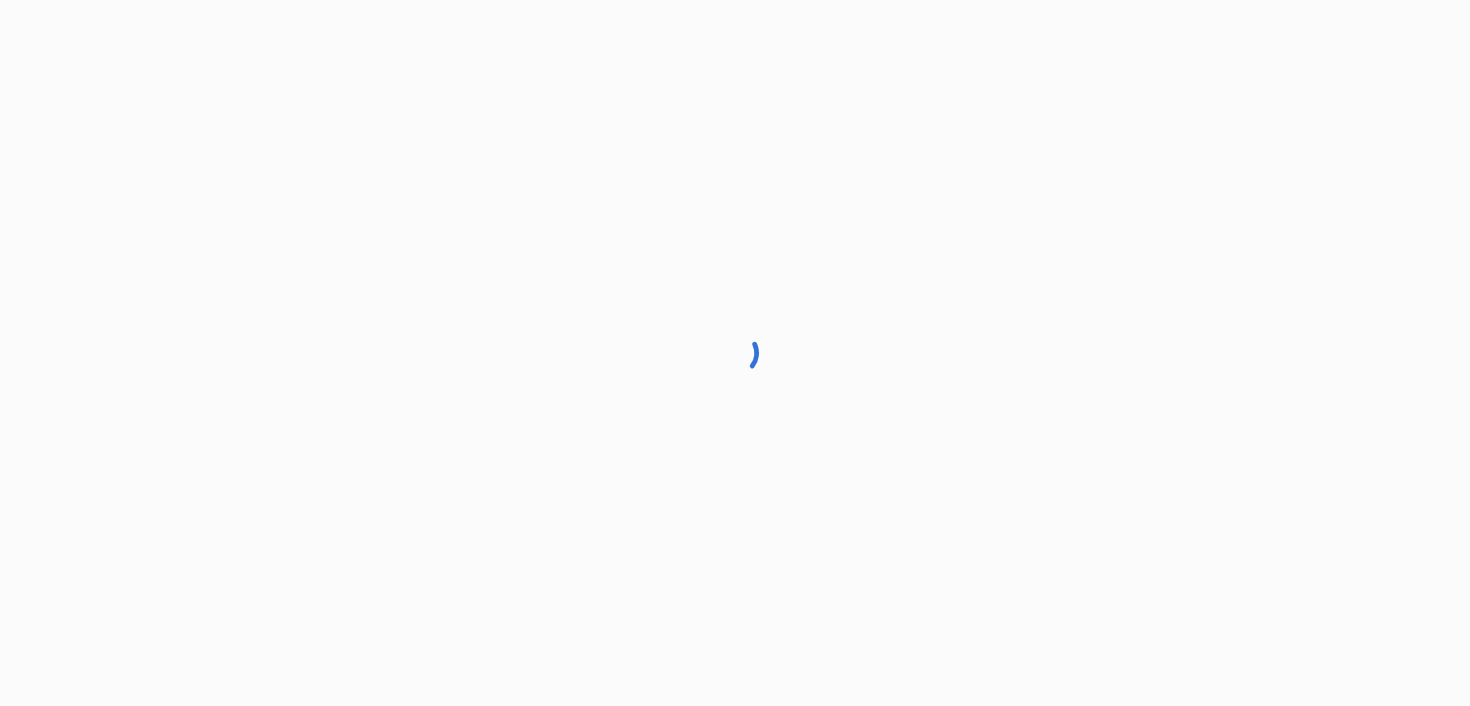 scroll, scrollTop: 0, scrollLeft: 0, axis: both 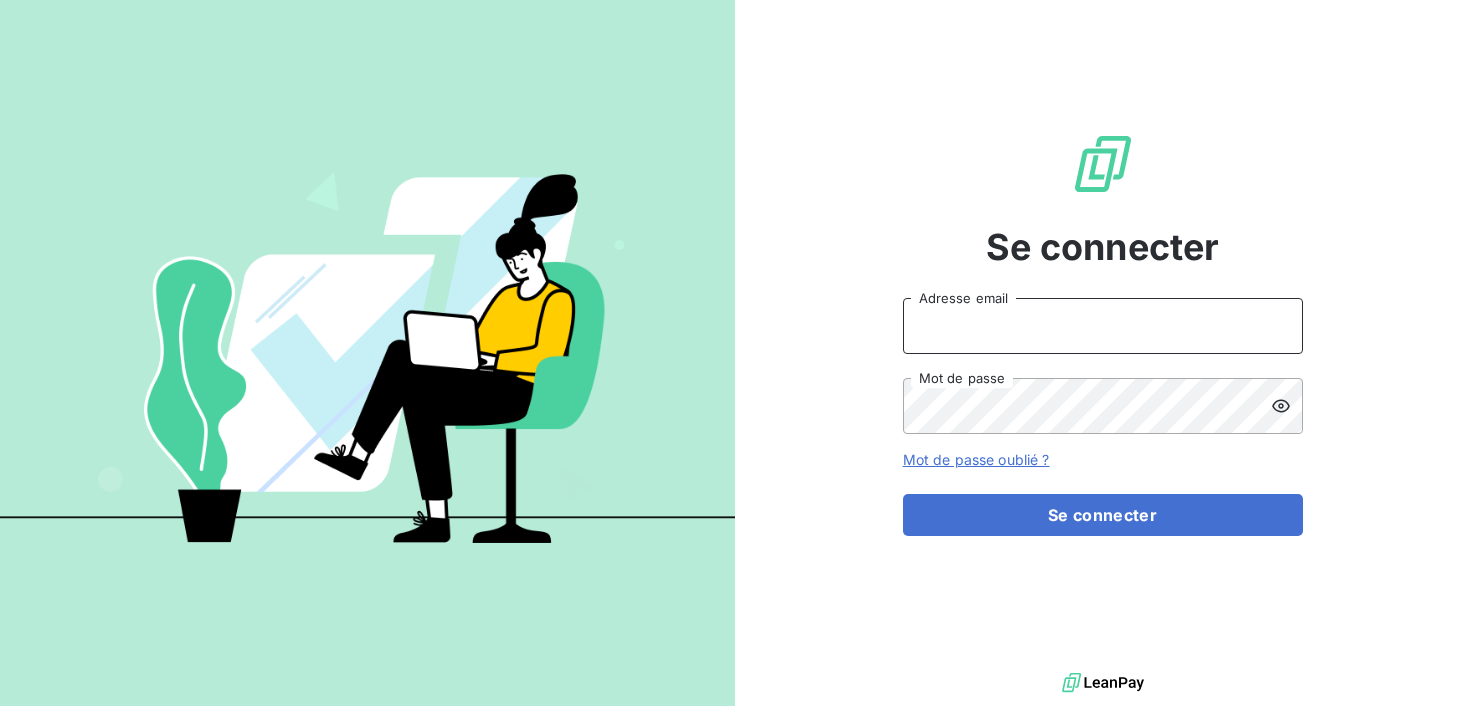 click on "Adresse email" at bounding box center [1103, 326] 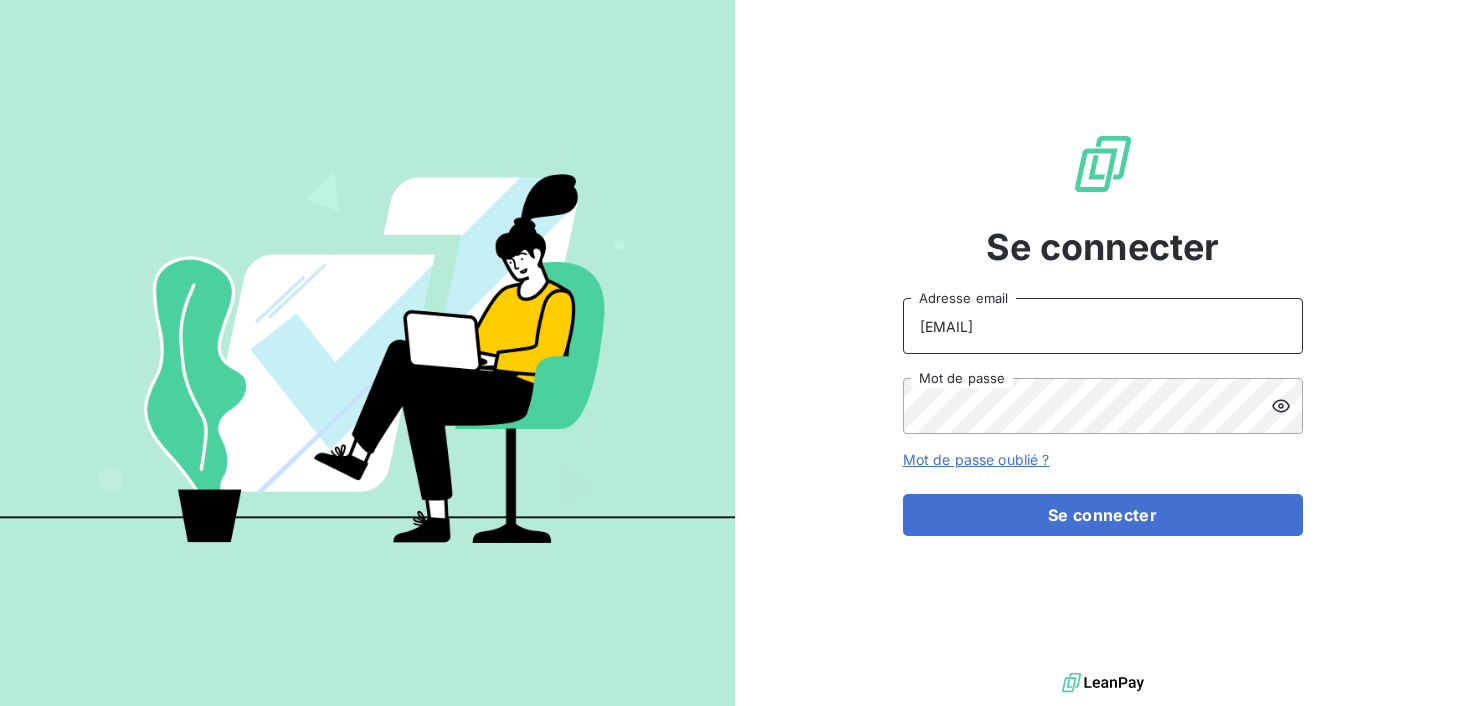 type on "[EMAIL]" 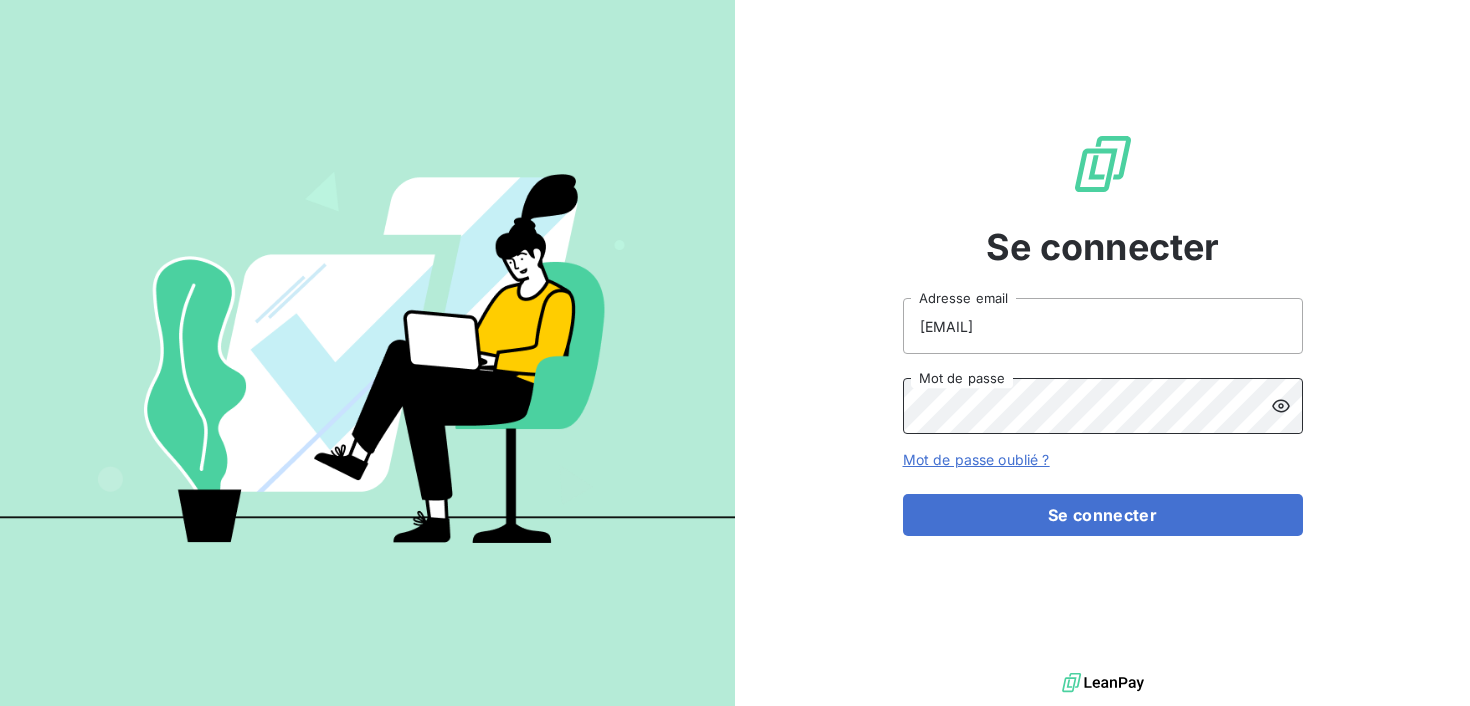 click on "Se connecter" at bounding box center [1103, 515] 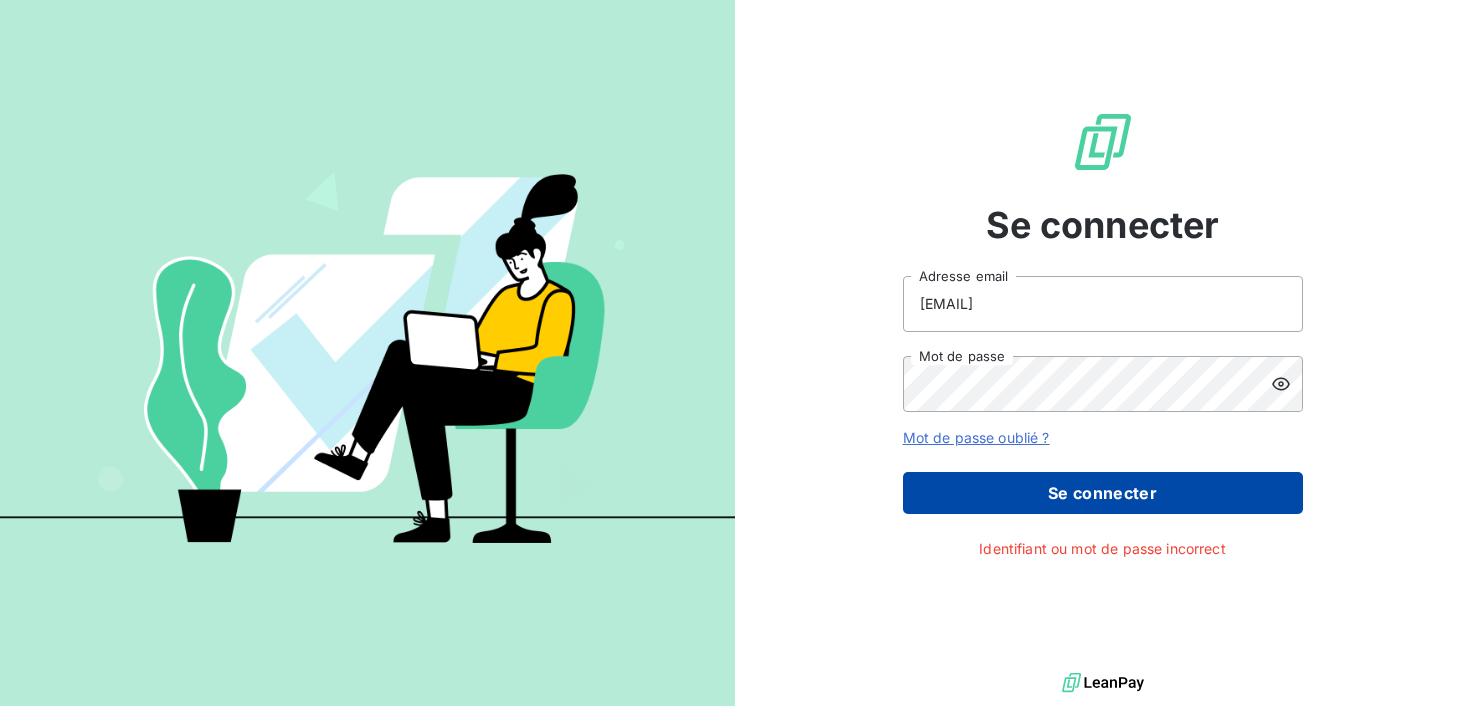 click on "Se connecter" at bounding box center [1103, 493] 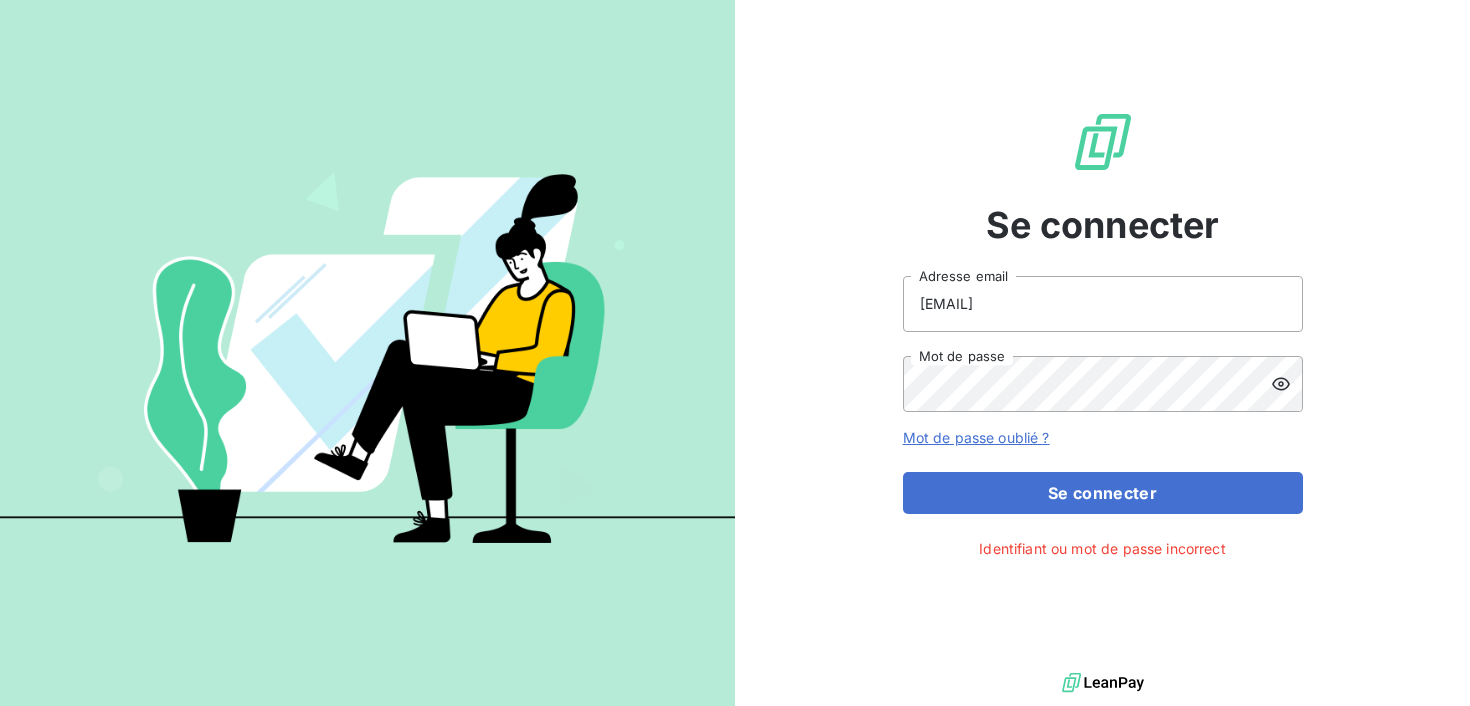 click at bounding box center (1287, 384) 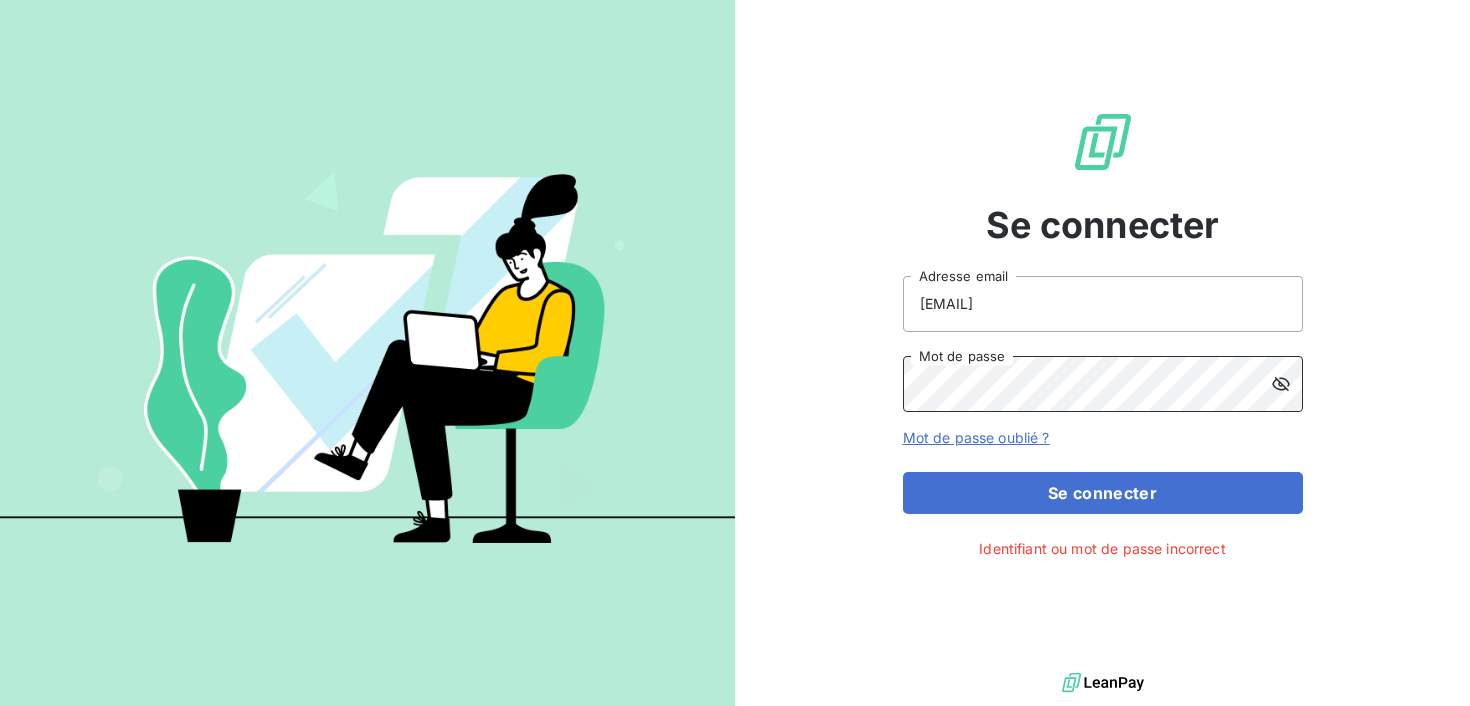 click on "Se connecter" at bounding box center [1103, 493] 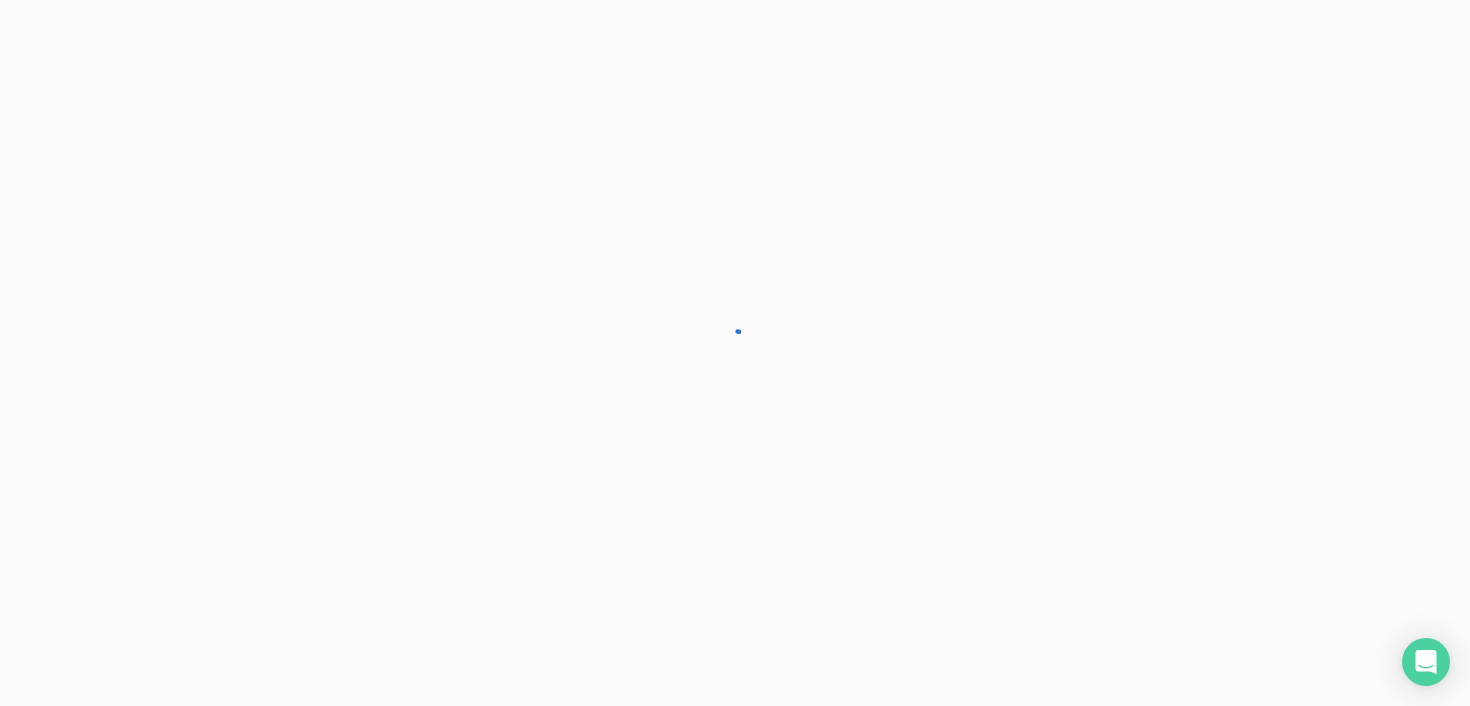 scroll, scrollTop: 0, scrollLeft: 0, axis: both 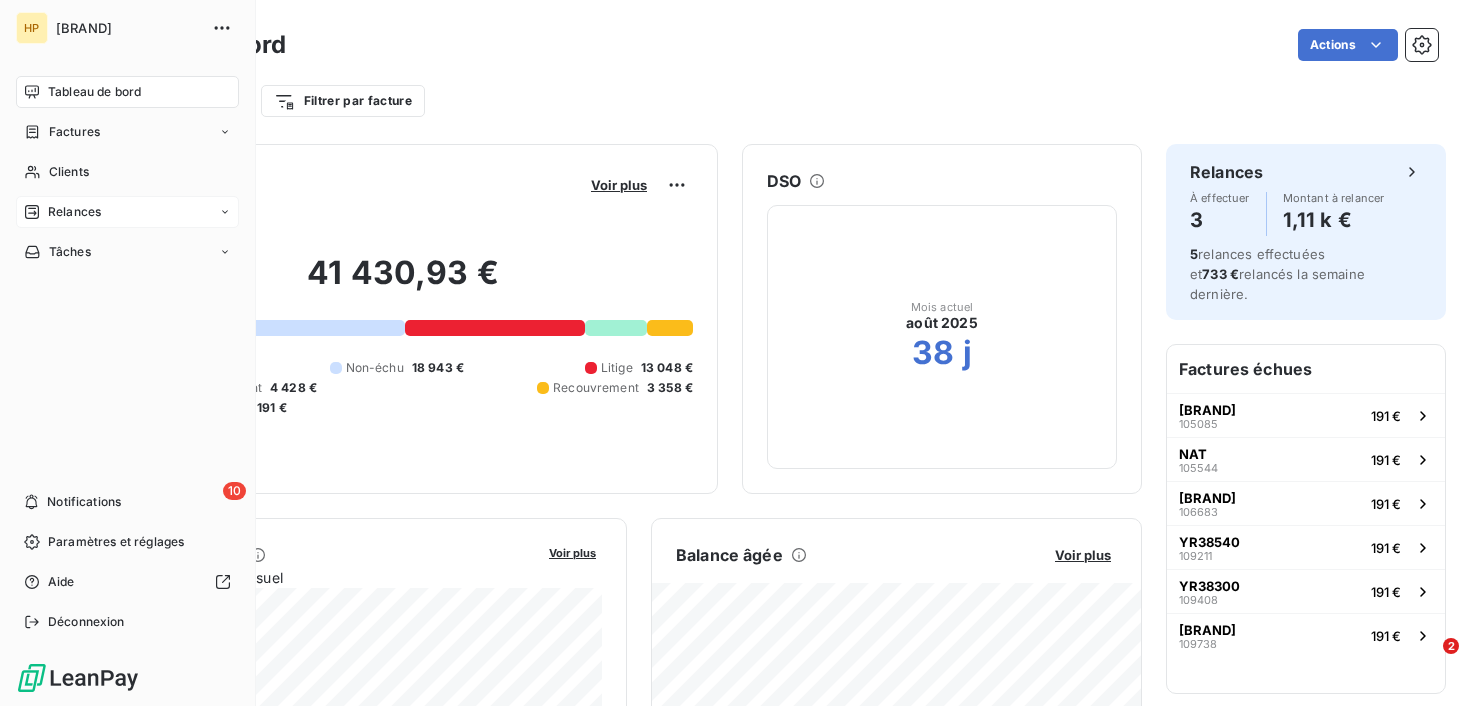 click on "Relances" at bounding box center [74, 212] 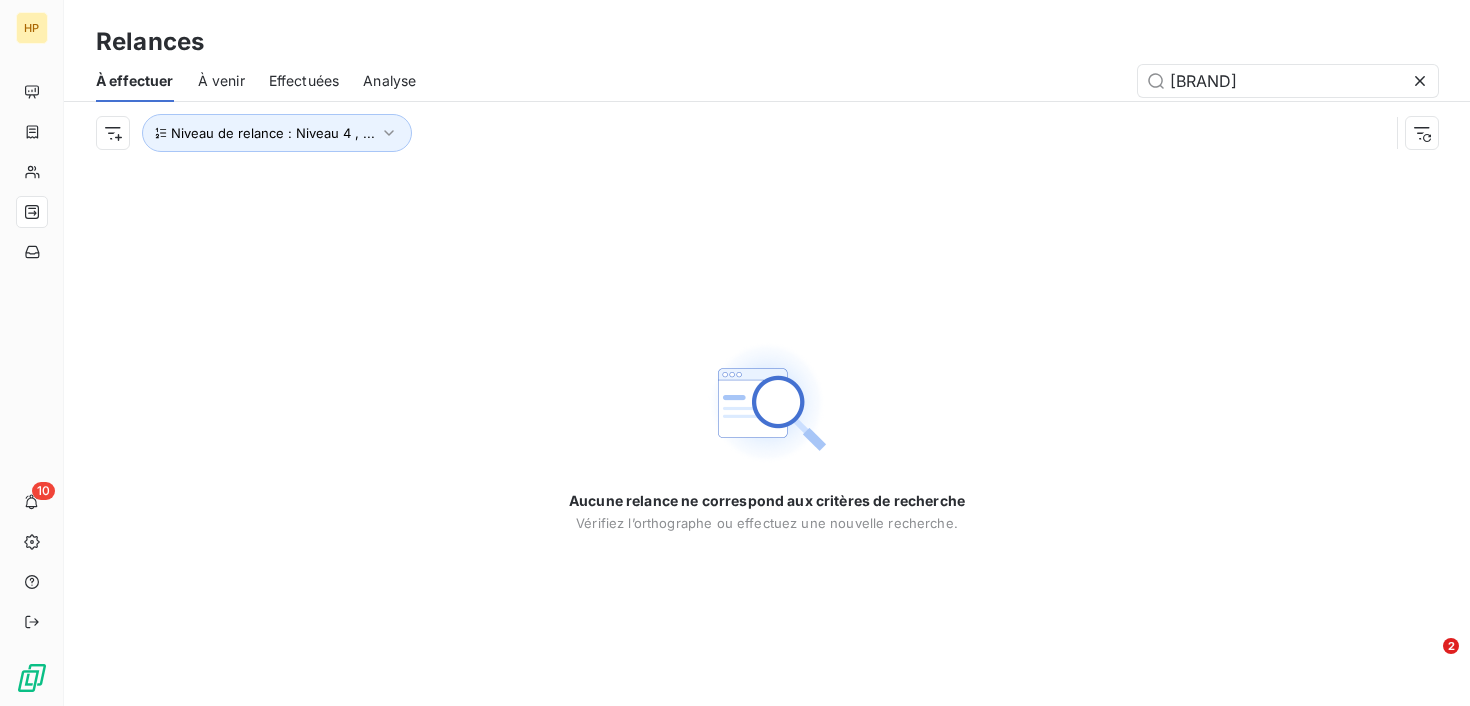 click 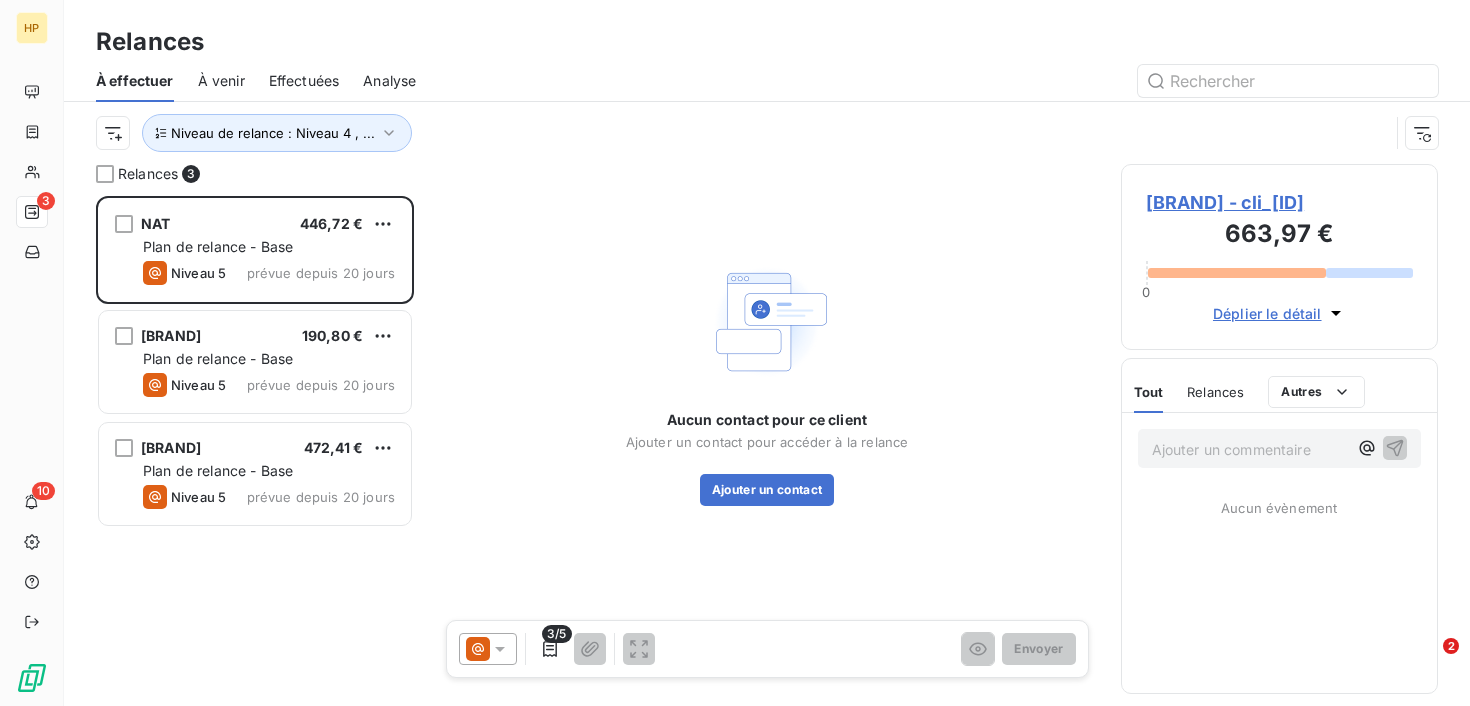 scroll, scrollTop: 1, scrollLeft: 1, axis: both 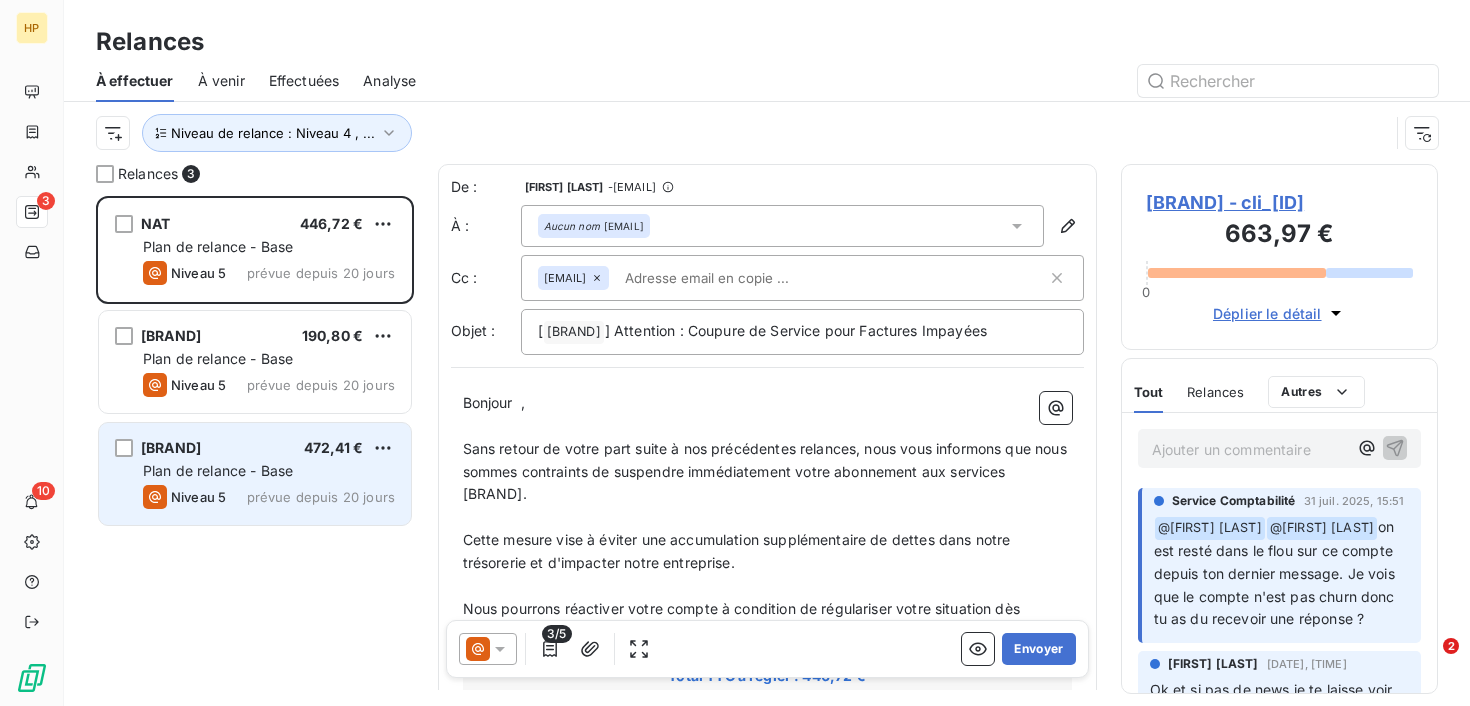 click on "prévue depuis 20 jours" at bounding box center [321, 497] 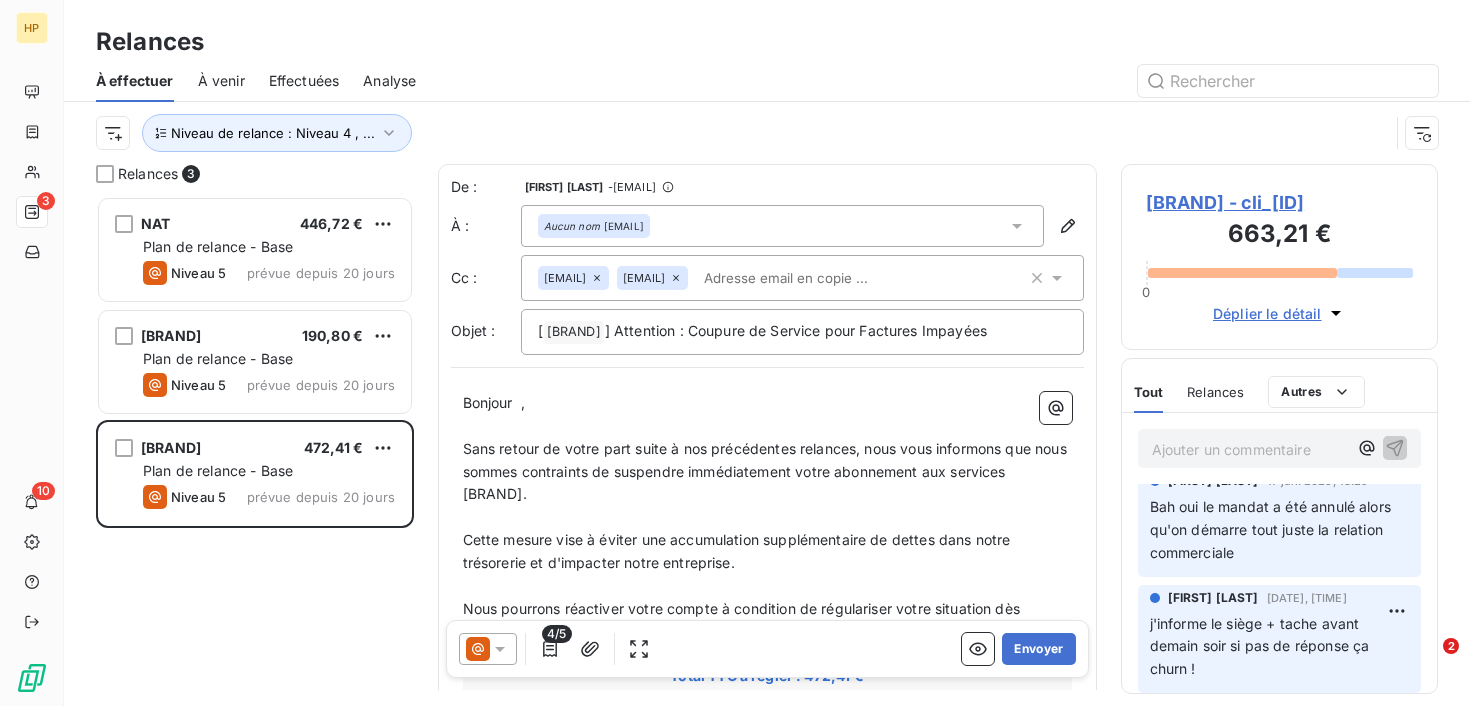 scroll, scrollTop: 0, scrollLeft: 0, axis: both 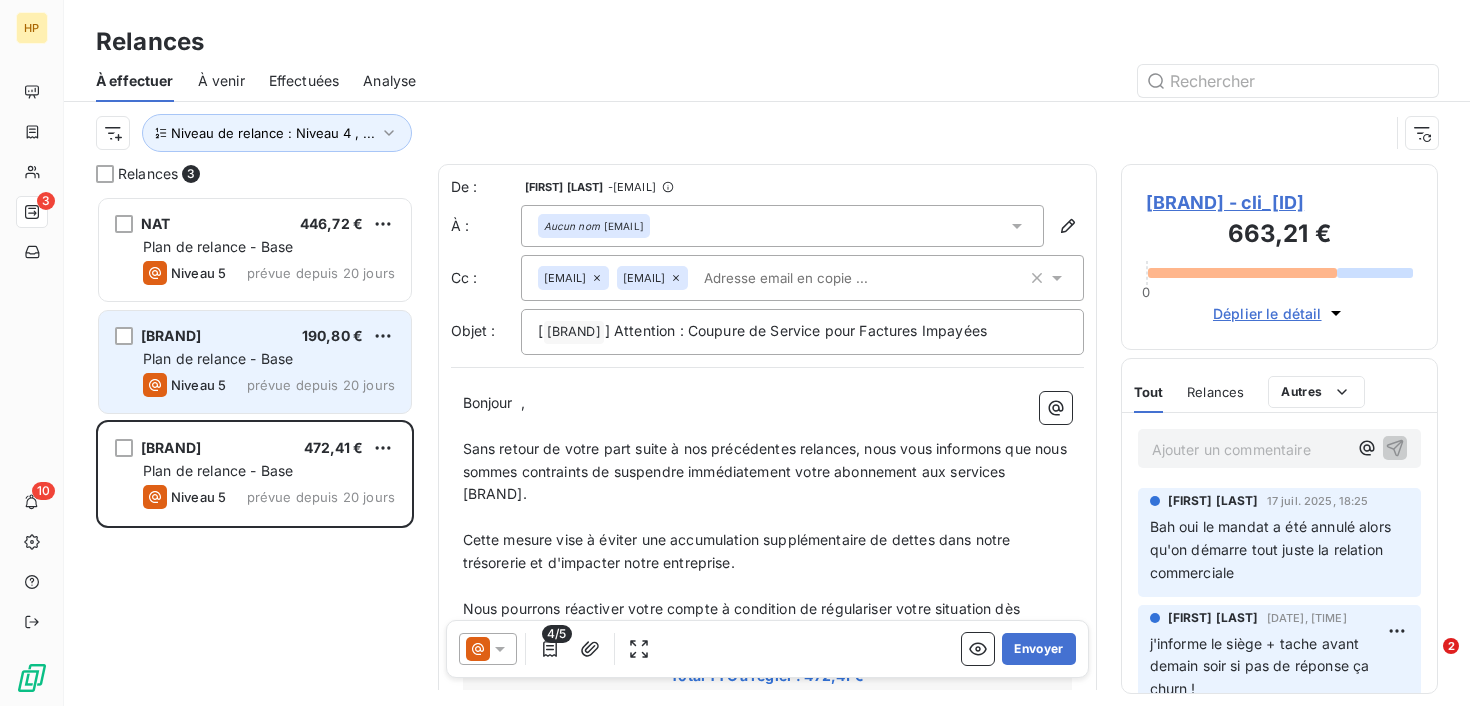 click on "[BRAND] [PRICE]" at bounding box center [269, 336] 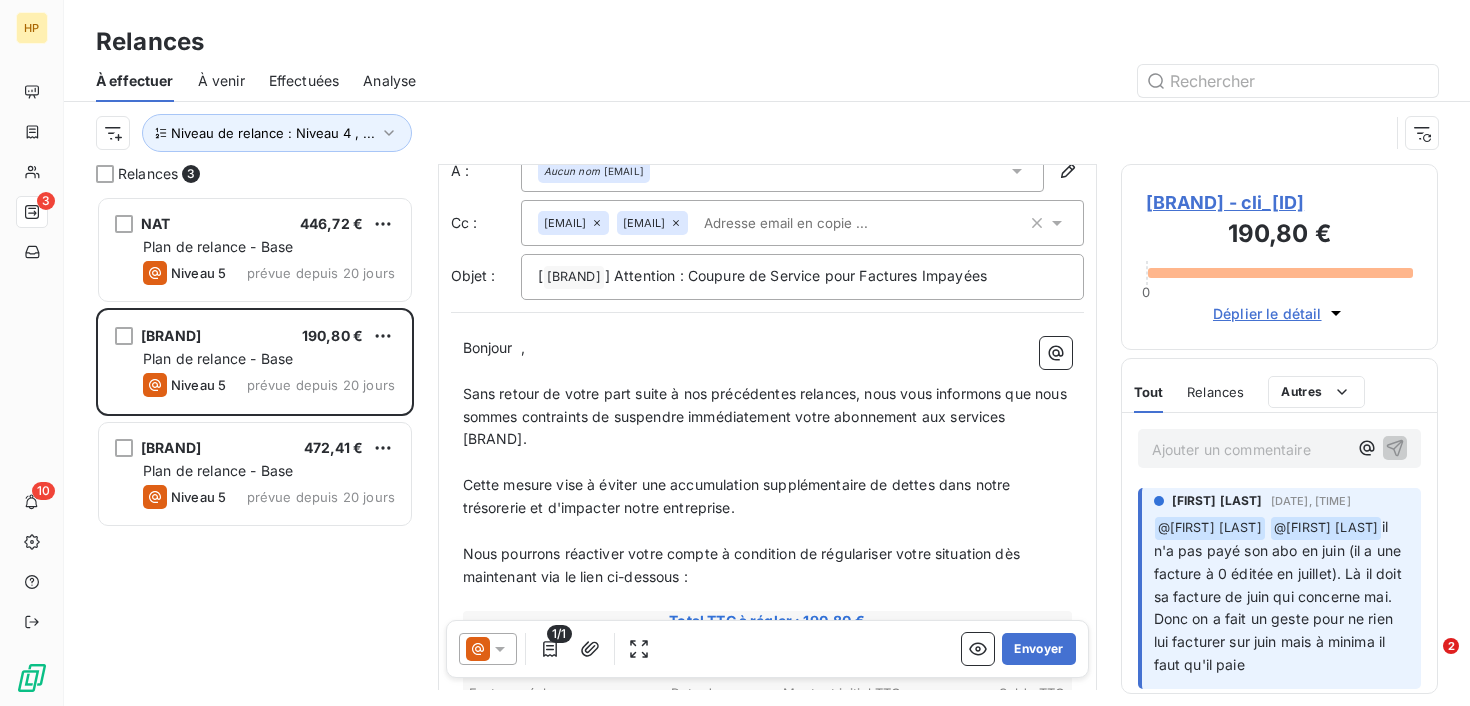 scroll, scrollTop: 91, scrollLeft: 0, axis: vertical 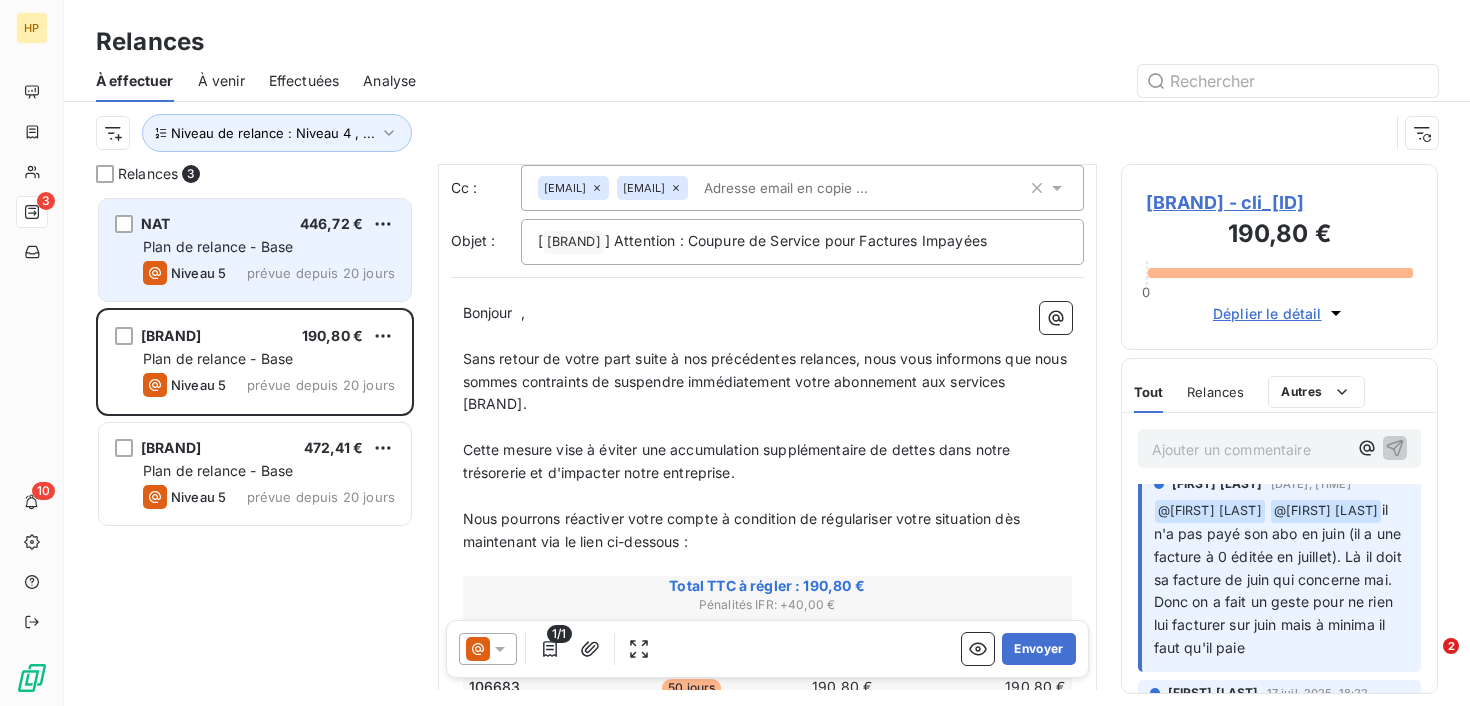 click on "Plan de relance - Base" at bounding box center [218, 246] 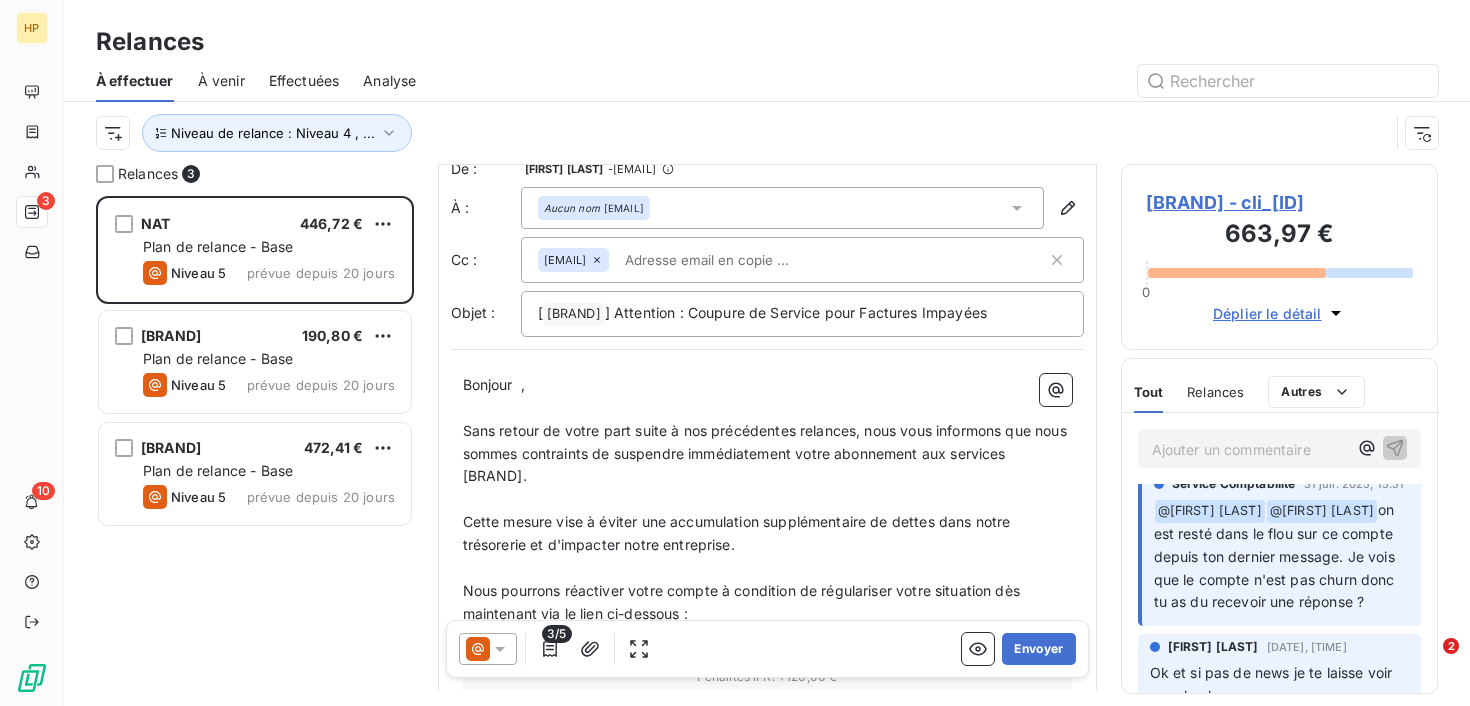 click on "NAT [PRICE] Plan de relance - Base Niveau 5 prévue depuis 20 jours [BRAND] [PRICE] Plan de relance - Base Niveau 5 prévue depuis 20 jours [BRAND] [PRICE] Plan de relance - Base Niveau 5 prévue depuis 20 jours" at bounding box center (255, 451) 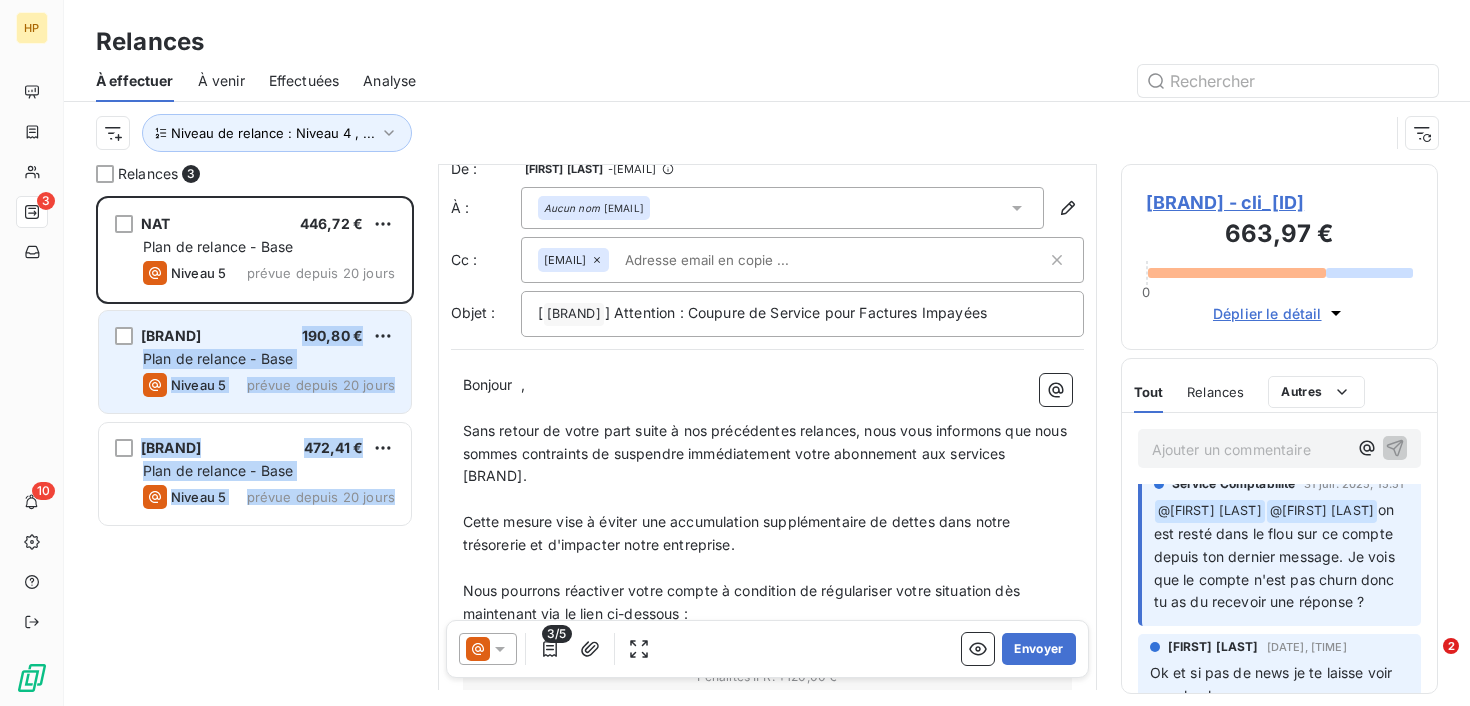 drag, startPoint x: 275, startPoint y: 510, endPoint x: 277, endPoint y: 329, distance: 181.01105 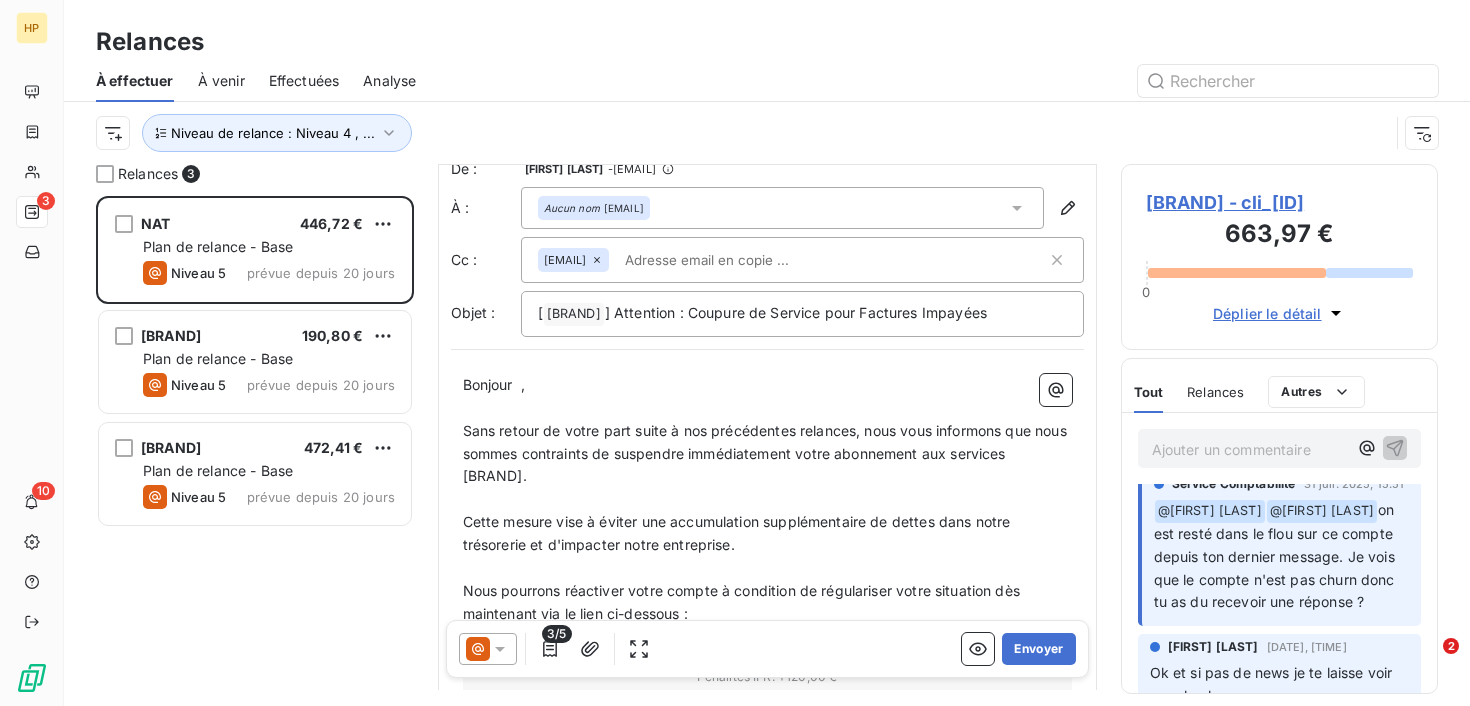 click on "NAT [PRICE] Plan de relance - Base Niveau 5 prévue depuis 20 jours [BRAND] [PRICE] Plan de relance - Base Niveau 5 prévue depuis 20 jours [BRAND] [PRICE] Plan de relance - Base Niveau 5 prévue depuis 20 jours" at bounding box center (255, 451) 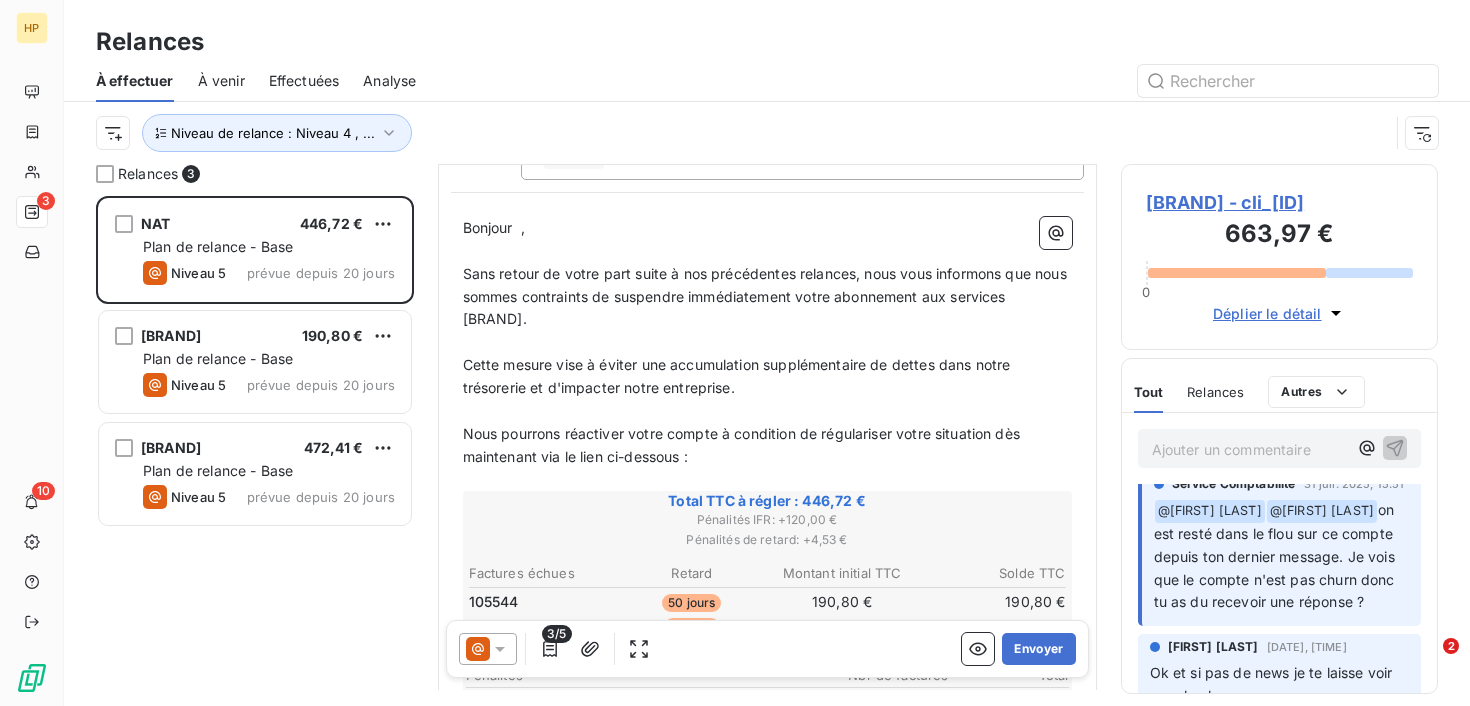 scroll, scrollTop: 178, scrollLeft: 0, axis: vertical 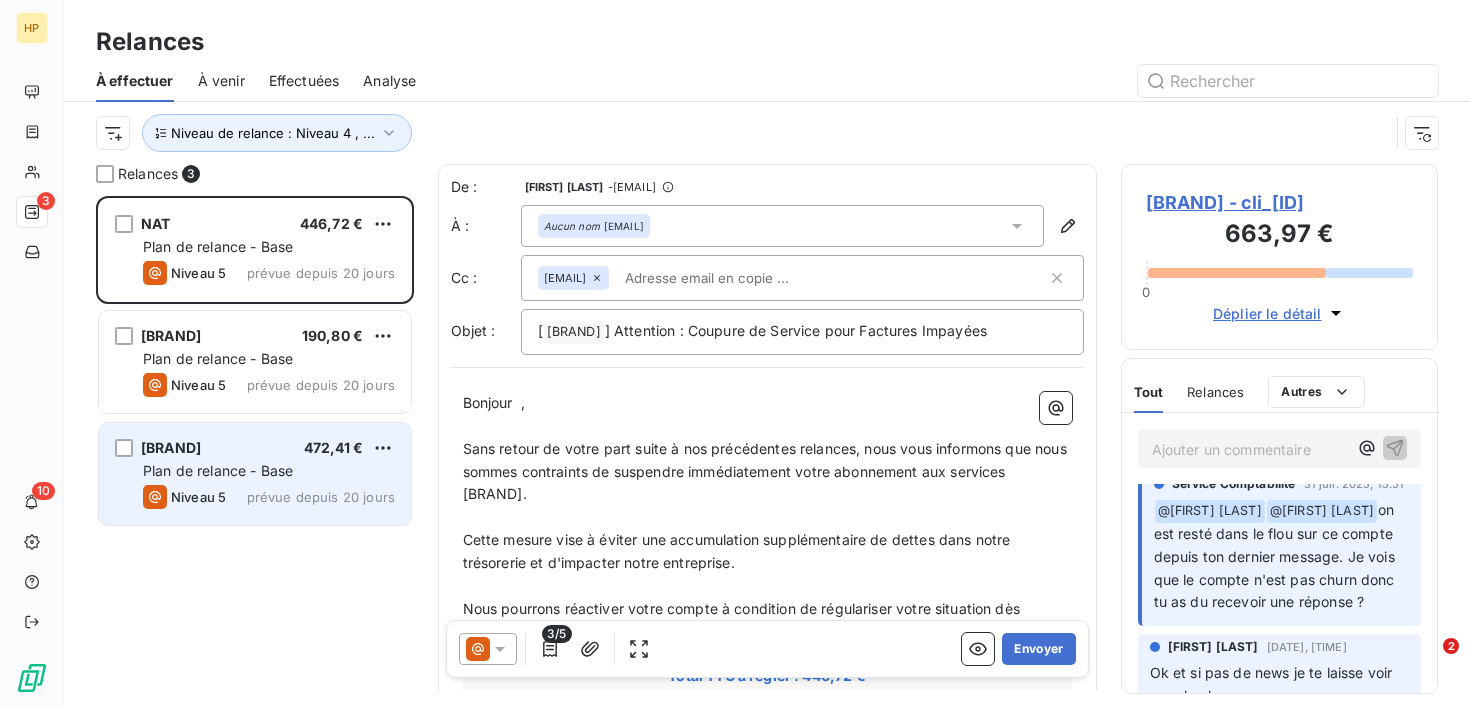 click on "Niveau 5 prévue depuis 20 jours" at bounding box center [269, 497] 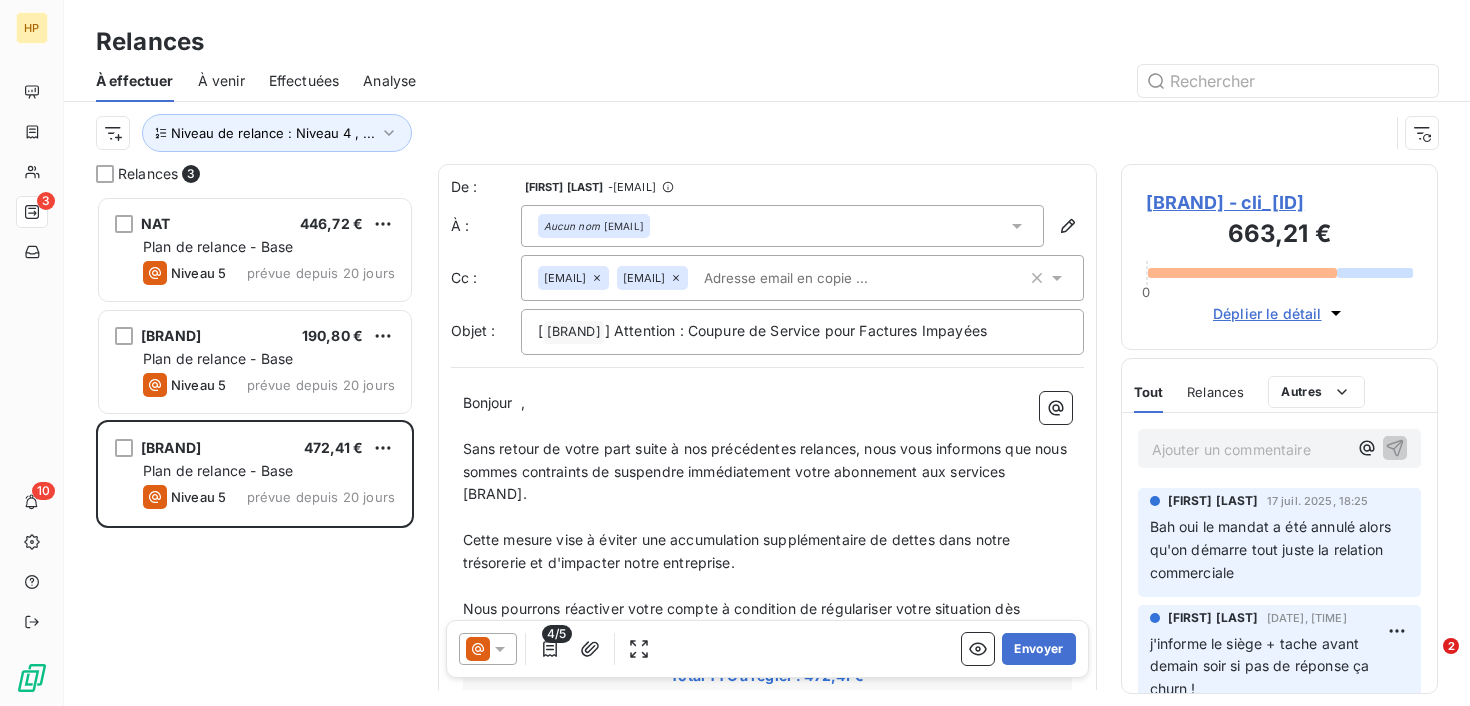 click on "[BRAND] - cli_[ID]" at bounding box center [1280, 202] 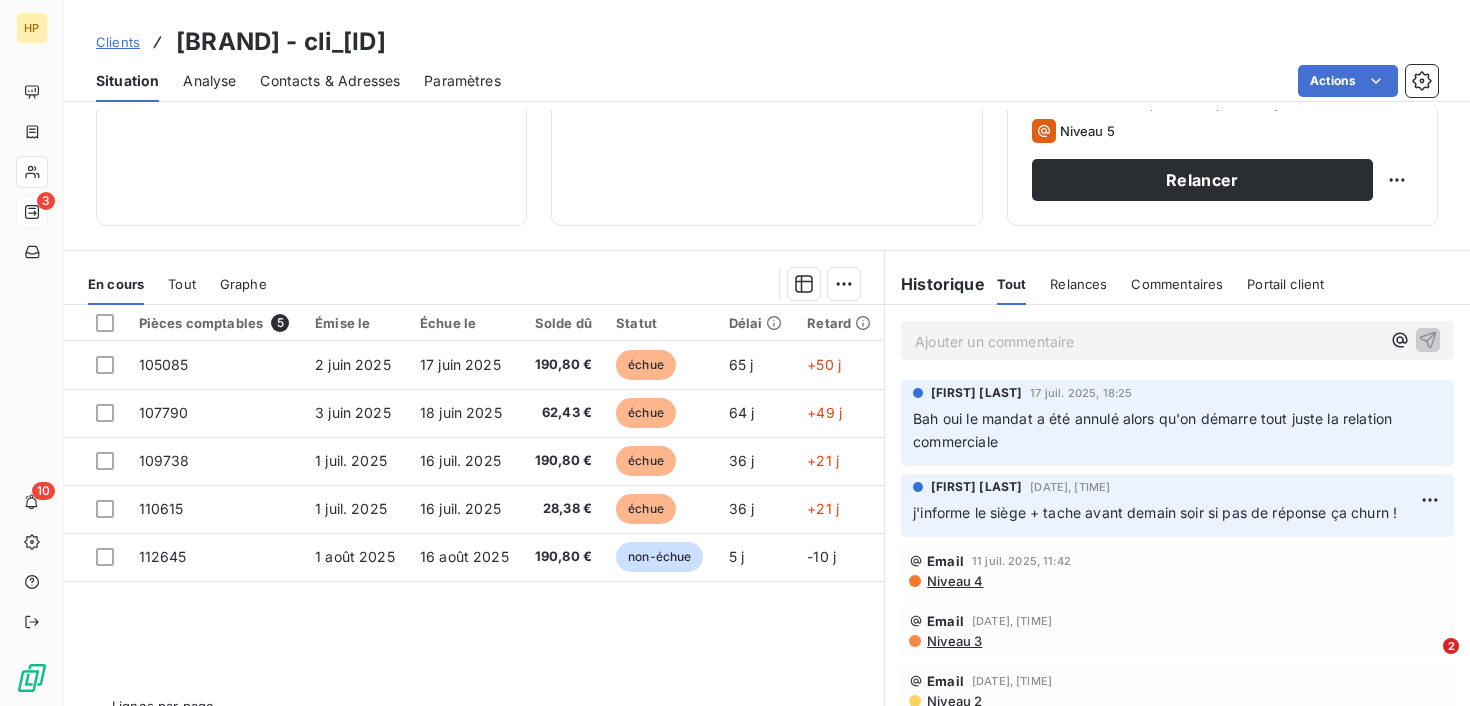 scroll, scrollTop: 315, scrollLeft: 0, axis: vertical 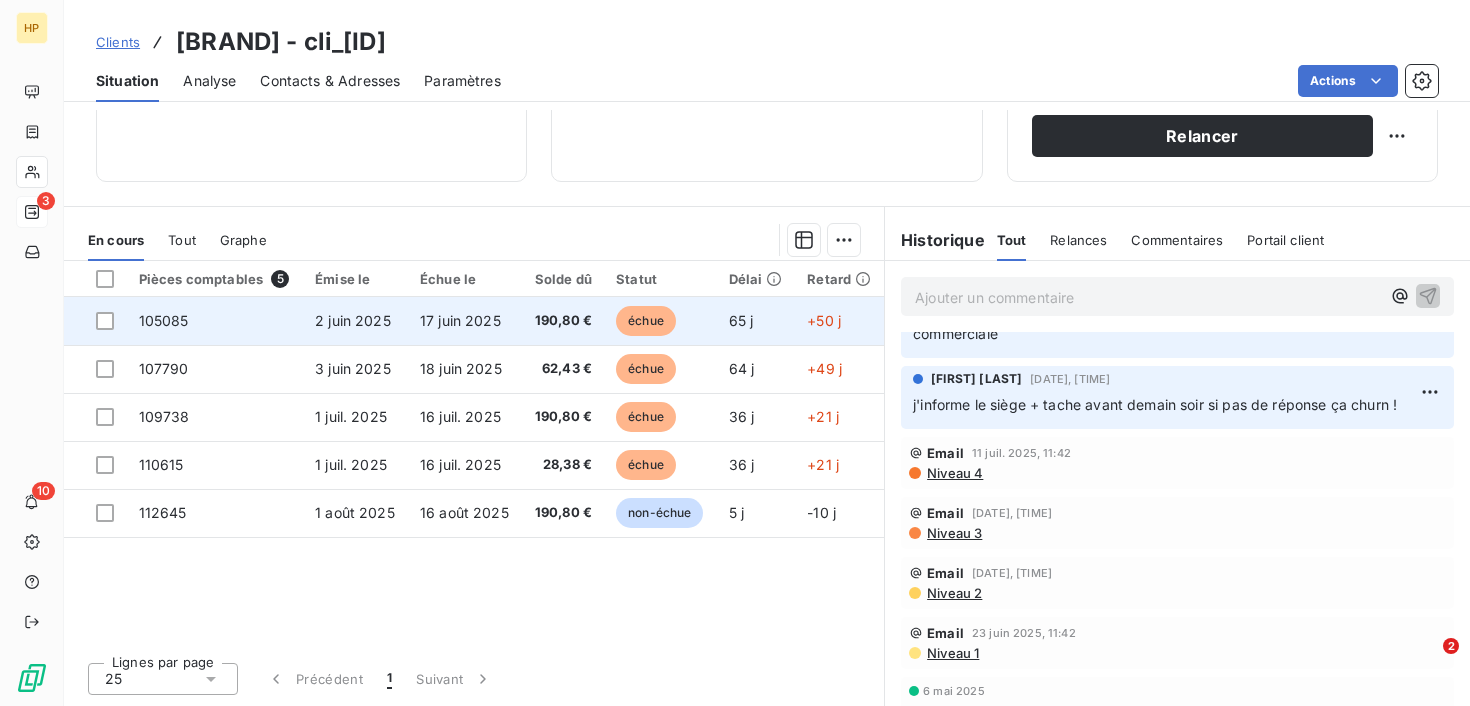 click on "échue" at bounding box center [646, 321] 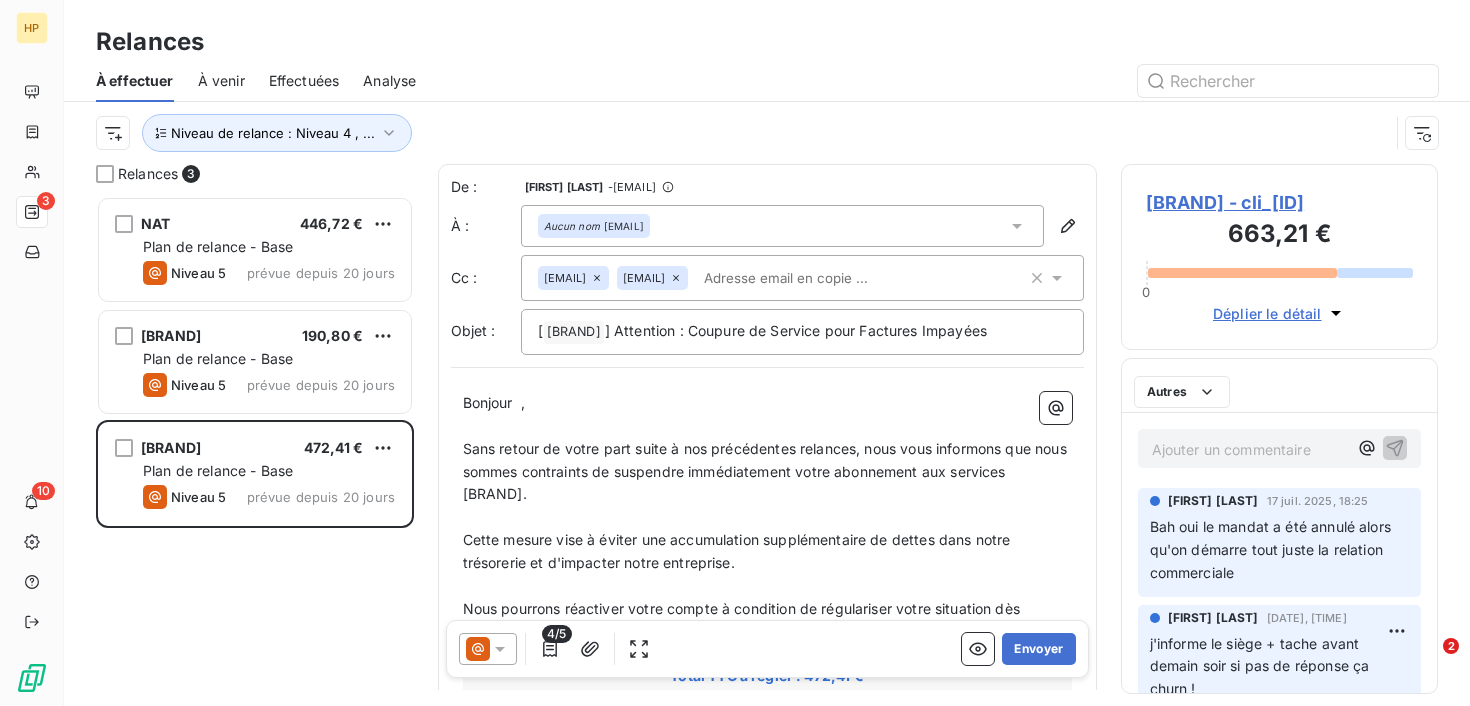 scroll, scrollTop: 1, scrollLeft: 1, axis: both 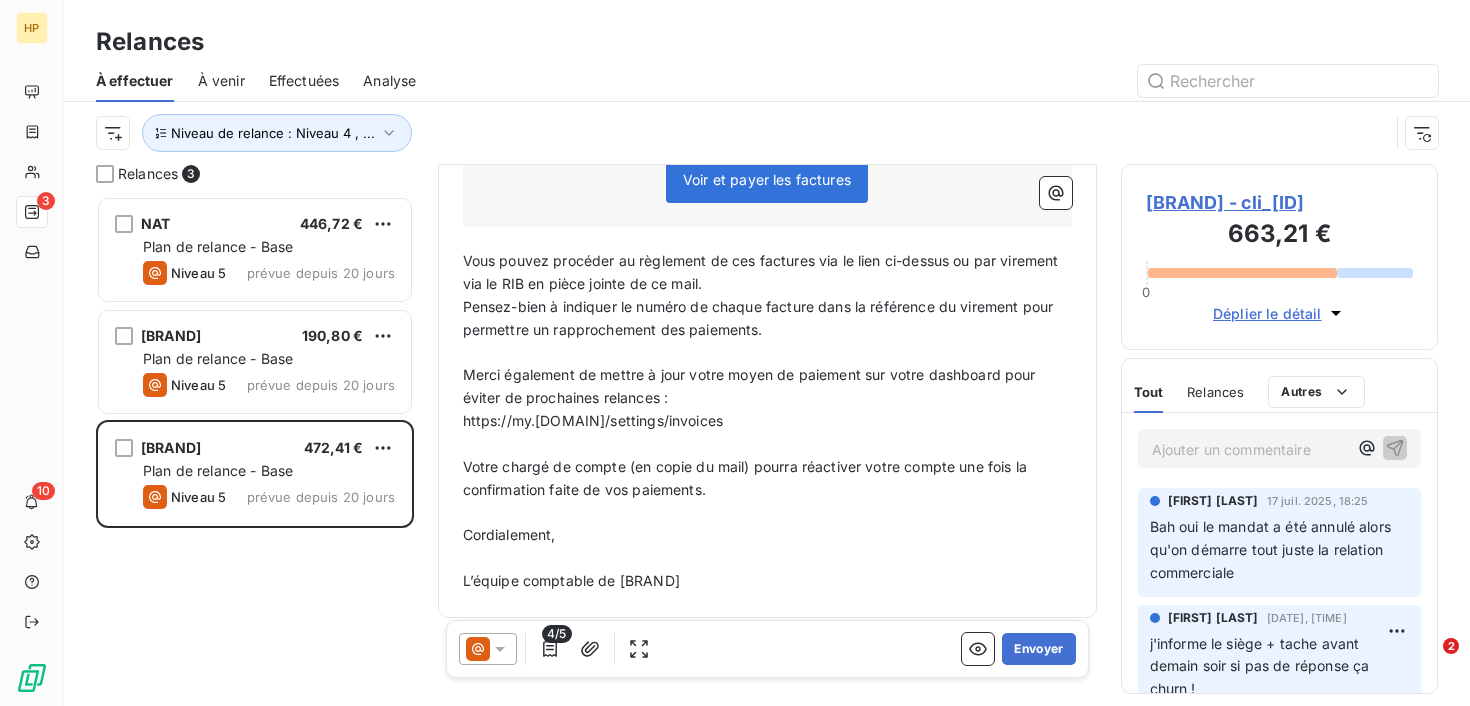 click on "Ajouter un commentaire ﻿" at bounding box center [1250, 449] 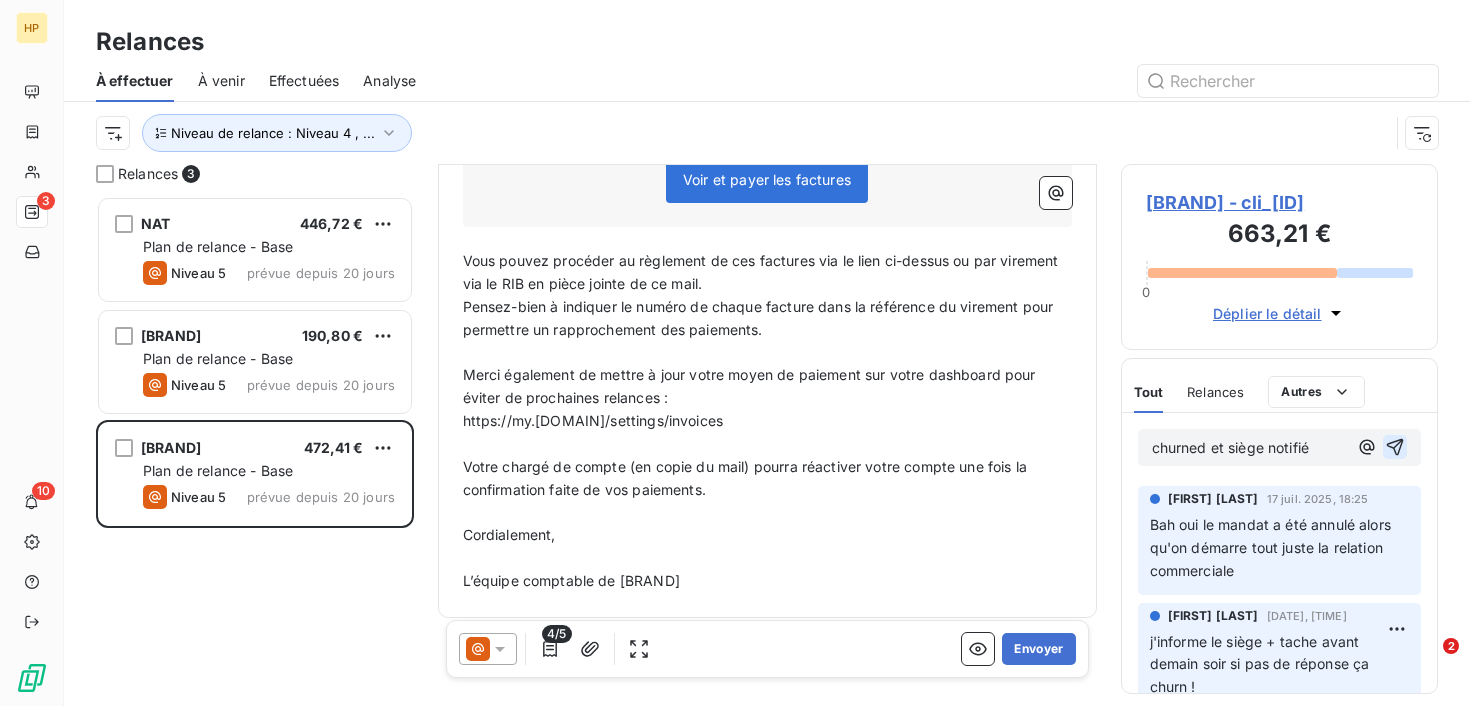 click 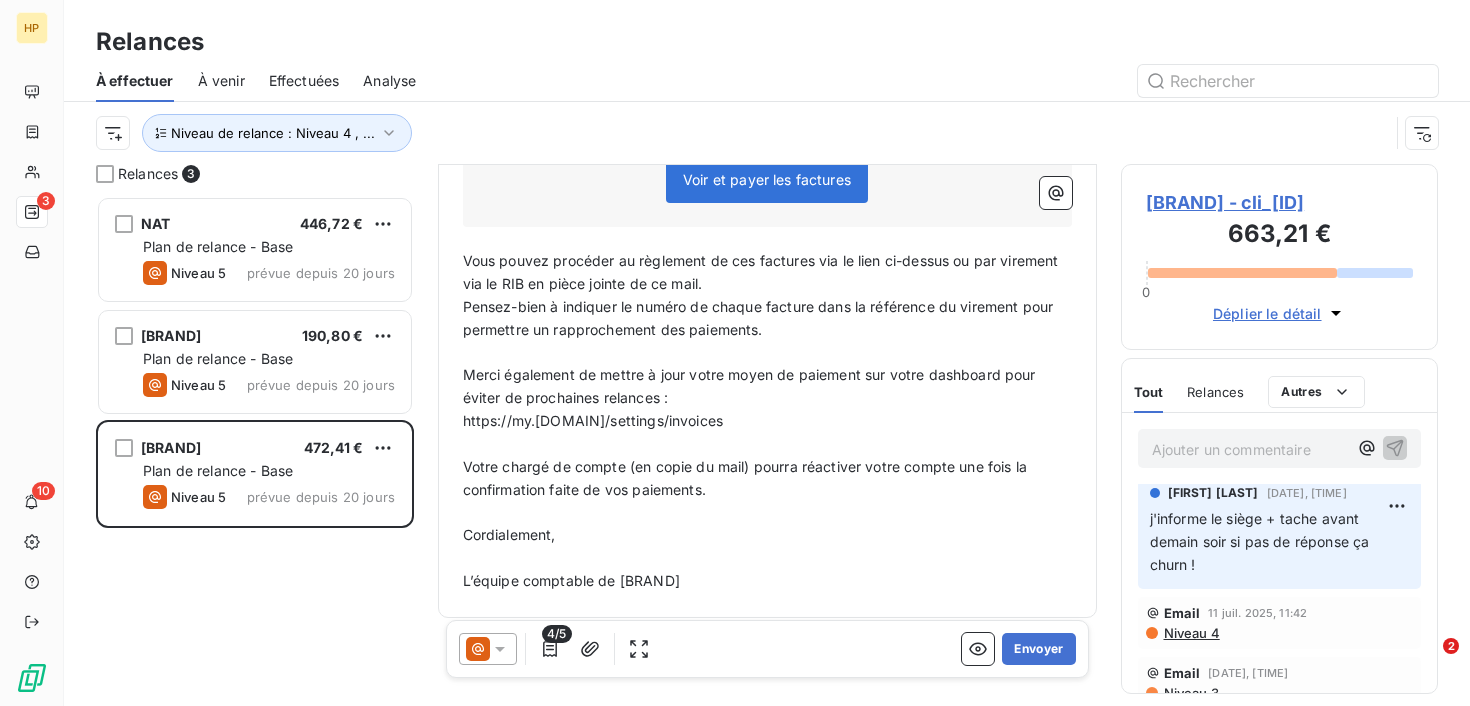 scroll, scrollTop: 252, scrollLeft: 0, axis: vertical 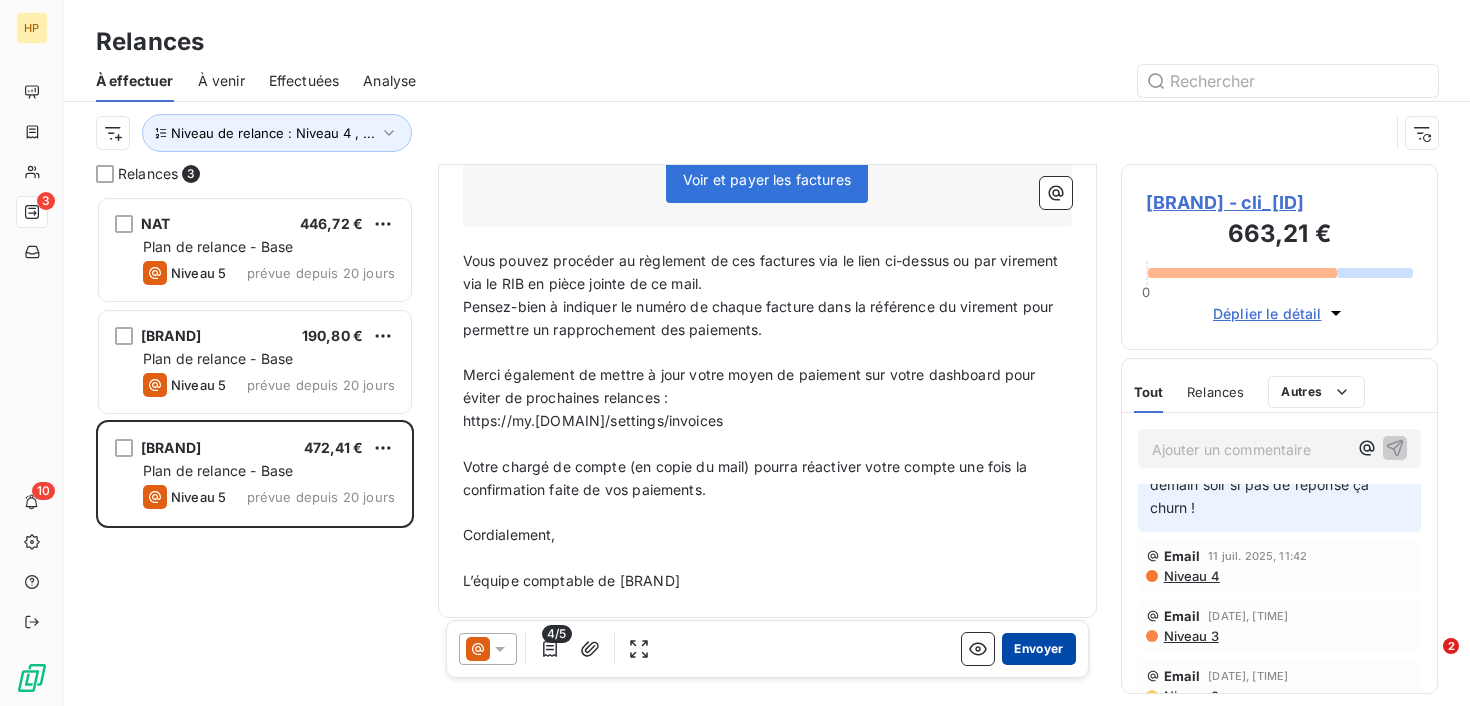 click on "Envoyer" at bounding box center [1038, 649] 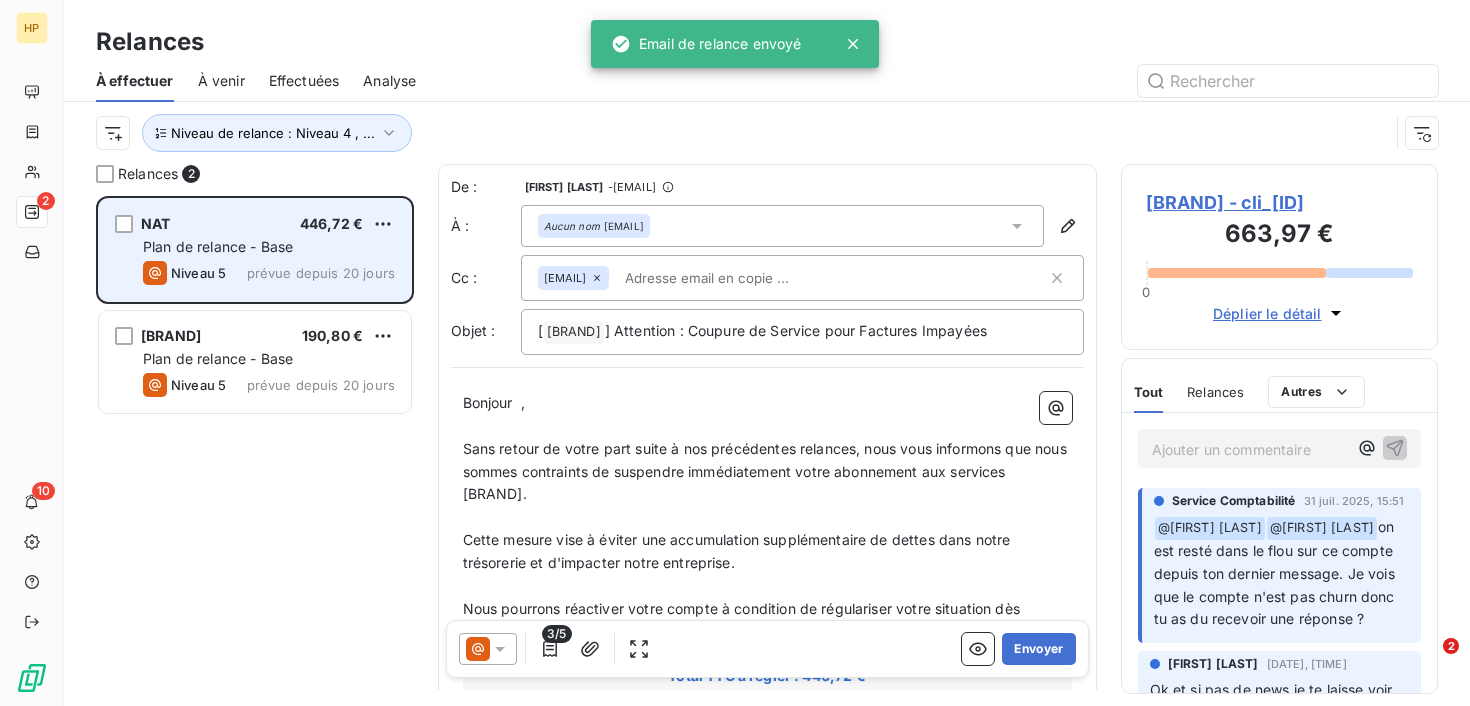 click on "Plan de relance - Base" at bounding box center [269, 247] 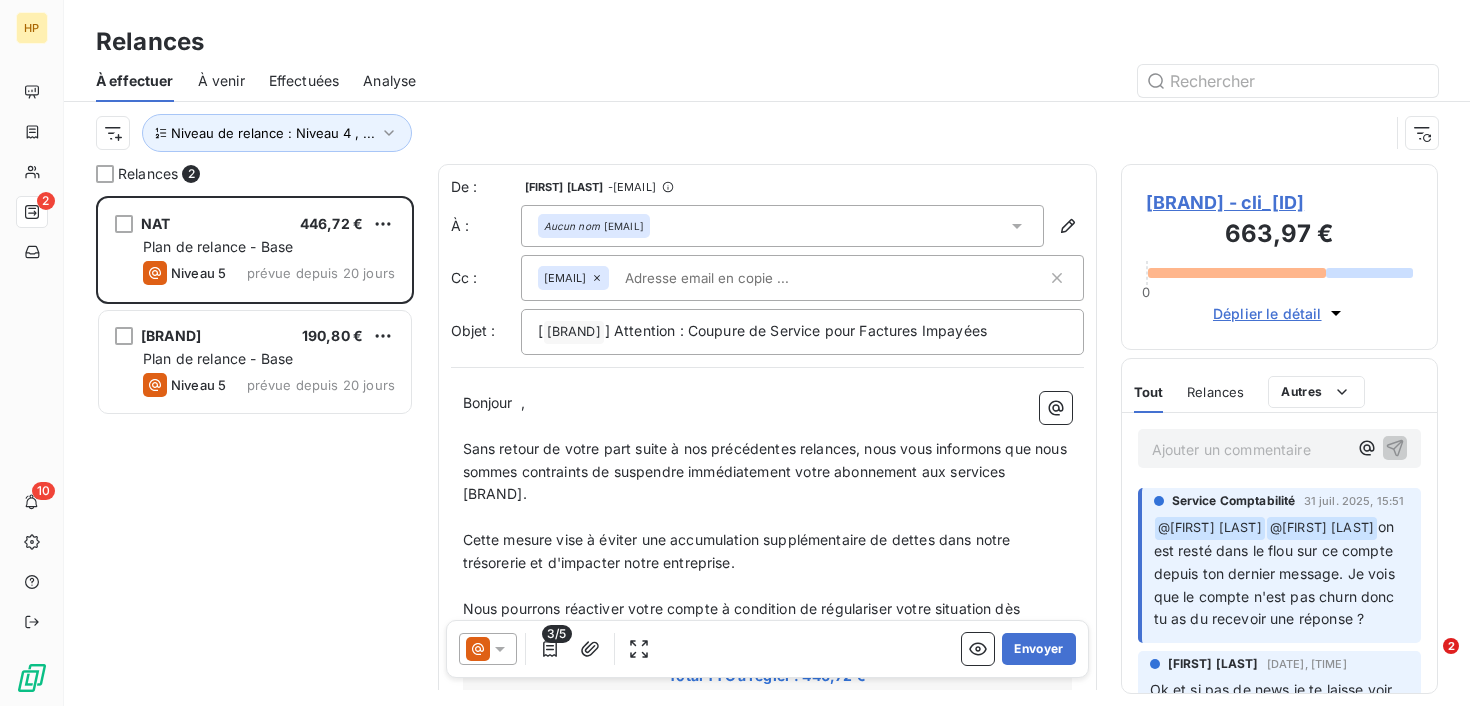 click on "[BRAND] - cli_[ID]" at bounding box center (1280, 202) 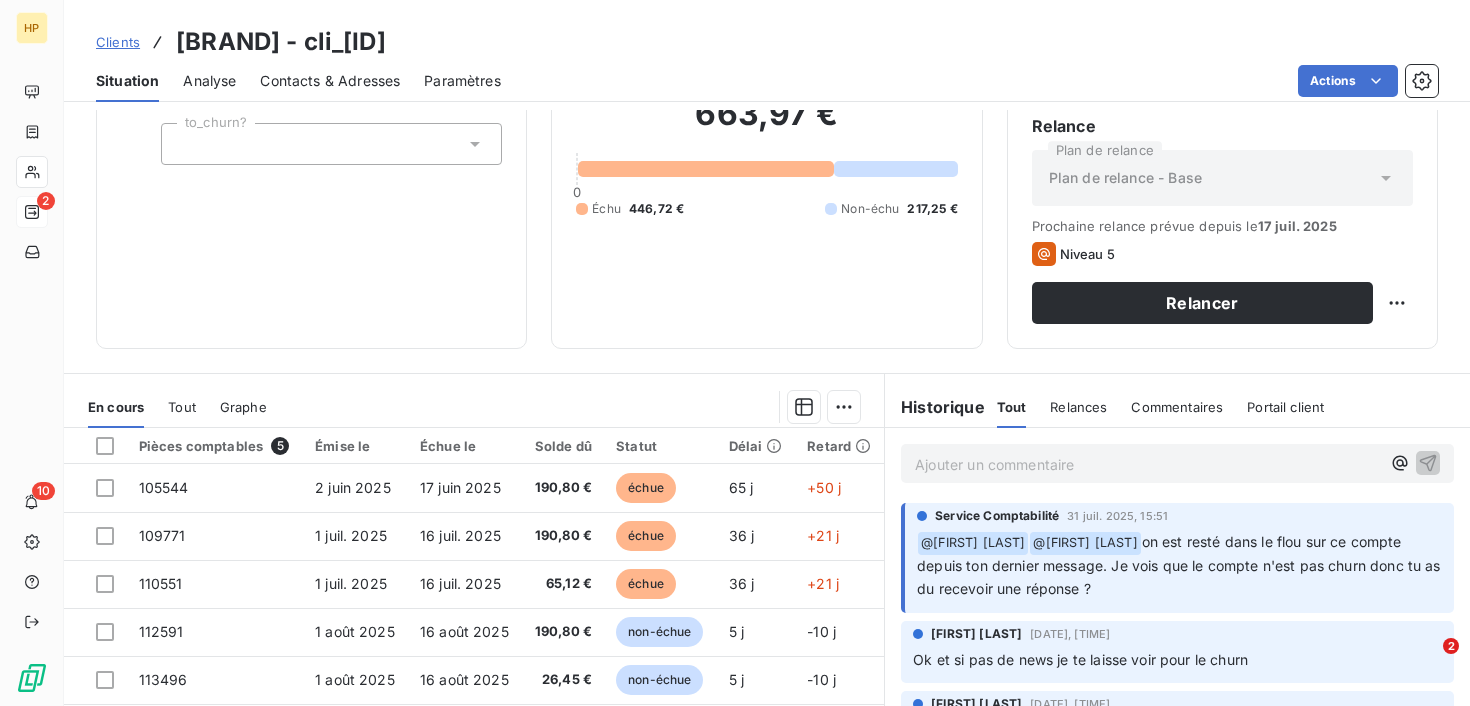 scroll, scrollTop: 350, scrollLeft: 0, axis: vertical 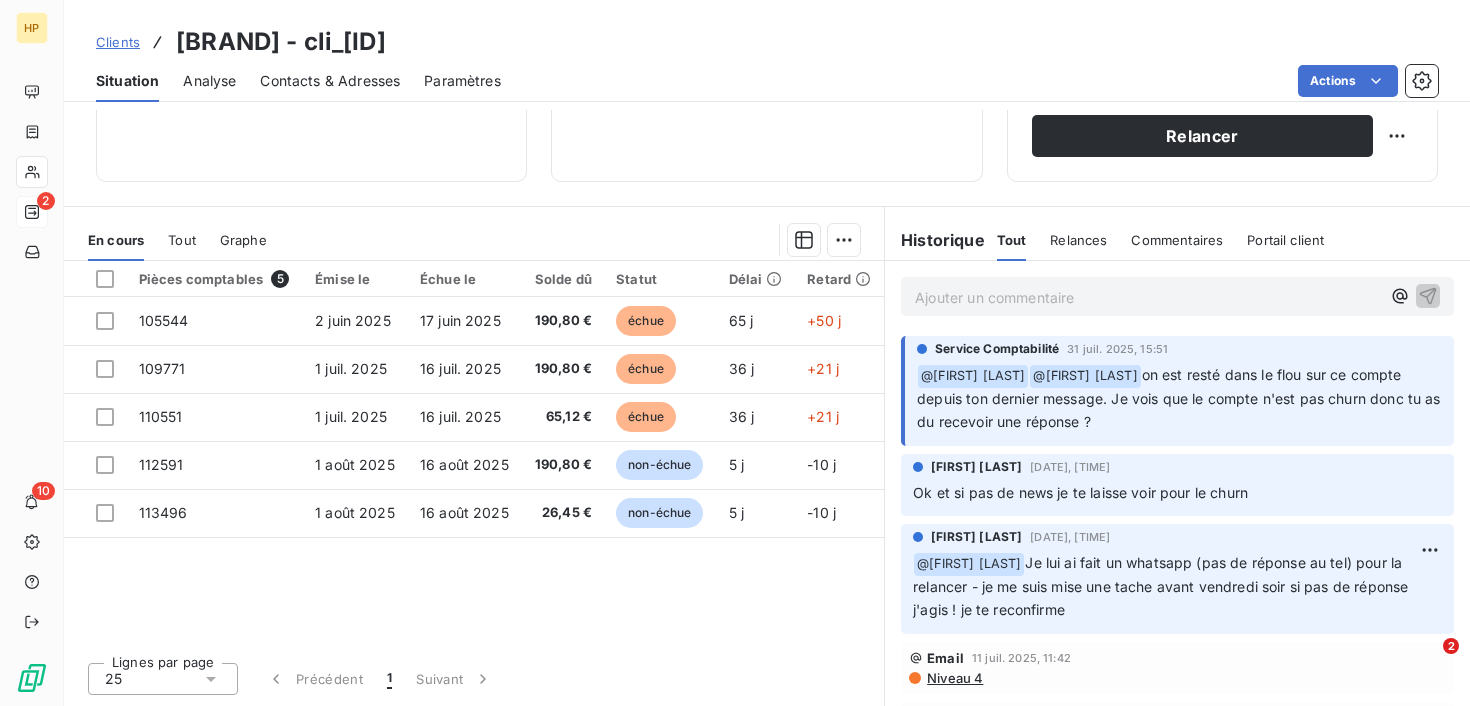 click on "Ajouter un commentaire ﻿" at bounding box center [1147, 297] 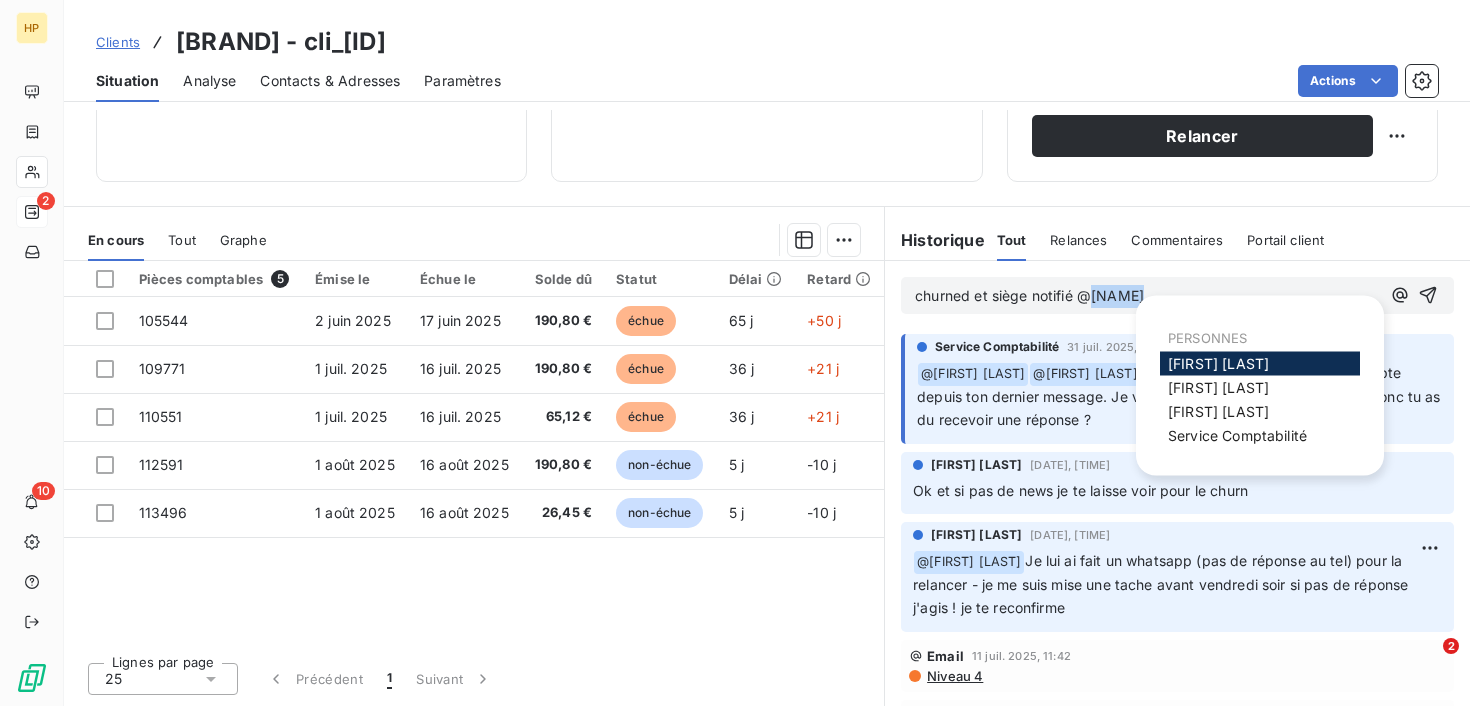 drag, startPoint x: 1086, startPoint y: 302, endPoint x: 1265, endPoint y: 302, distance: 179 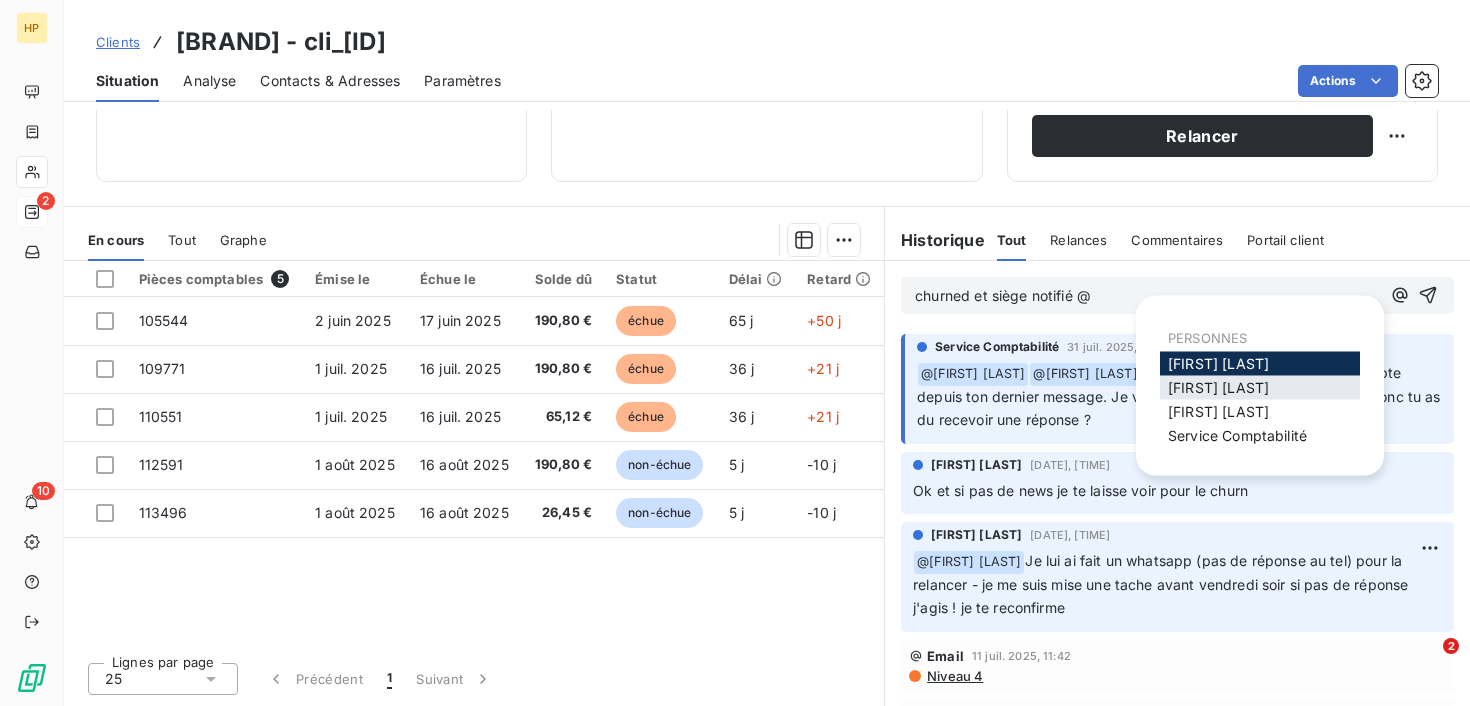 click on "[FIRST] [LAST]" at bounding box center (1260, 388) 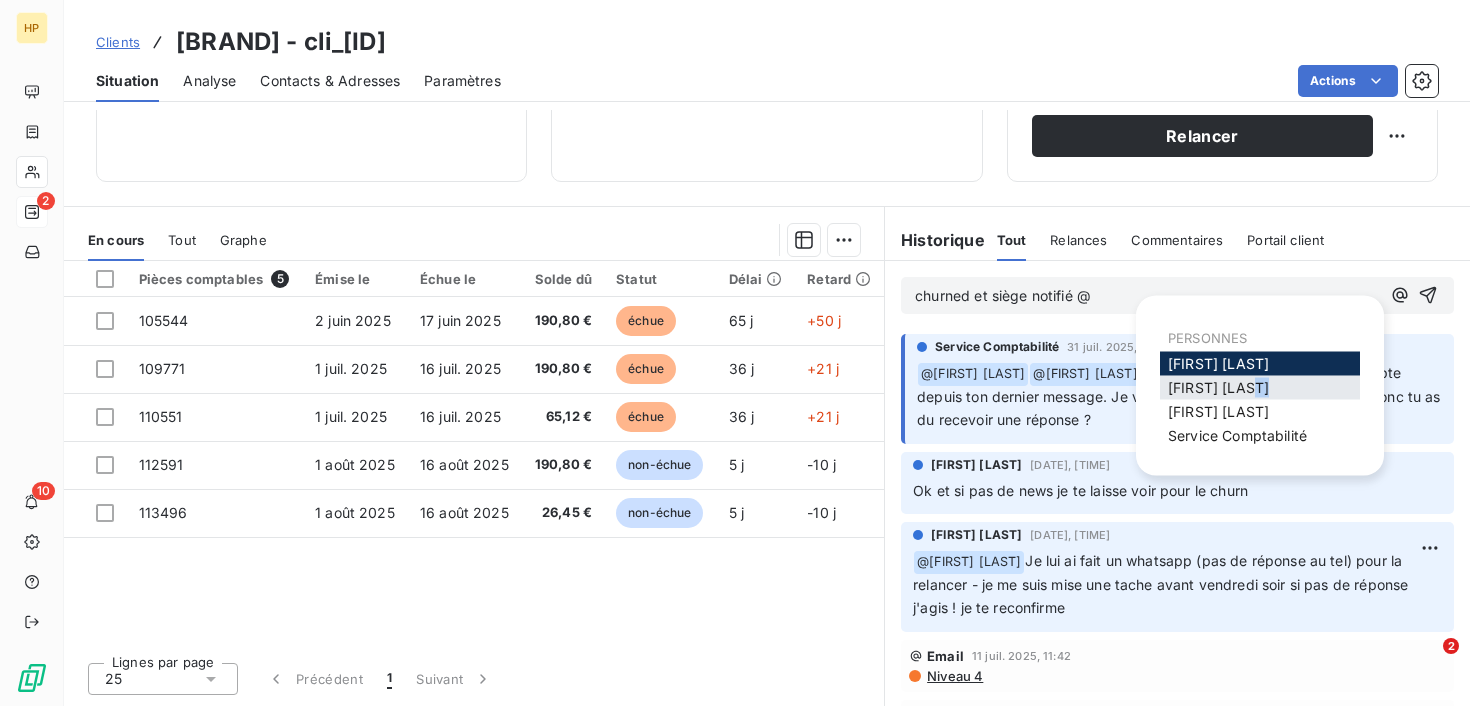 click on "[FIRST] [LAST]" at bounding box center [1260, 388] 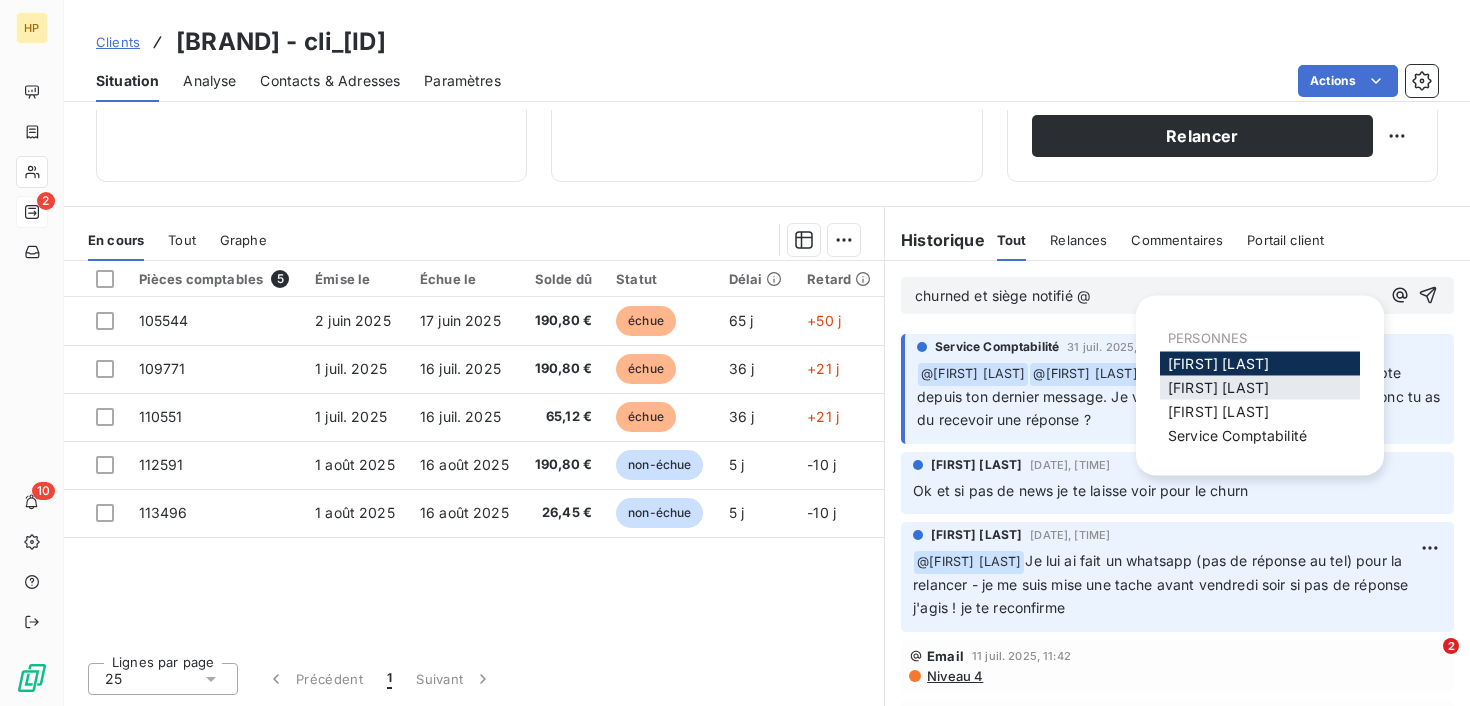 click on "[FIRST] [LAST]" at bounding box center (1218, 387) 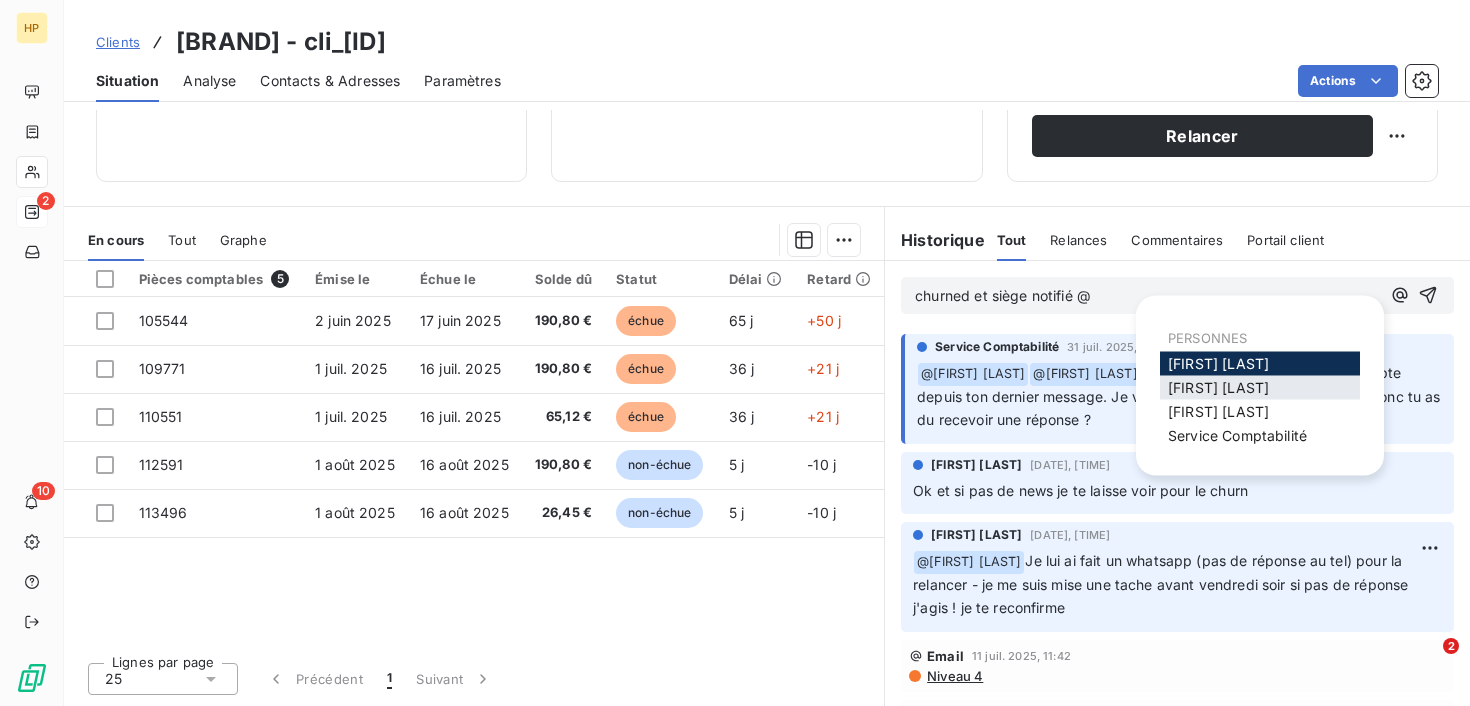 click on "on est resté dans le flou sur ce compte depuis ton dernier message. Je vois que le compte n'est pas churn donc tu as du recevoir une réponse ?" at bounding box center [1181, 396] 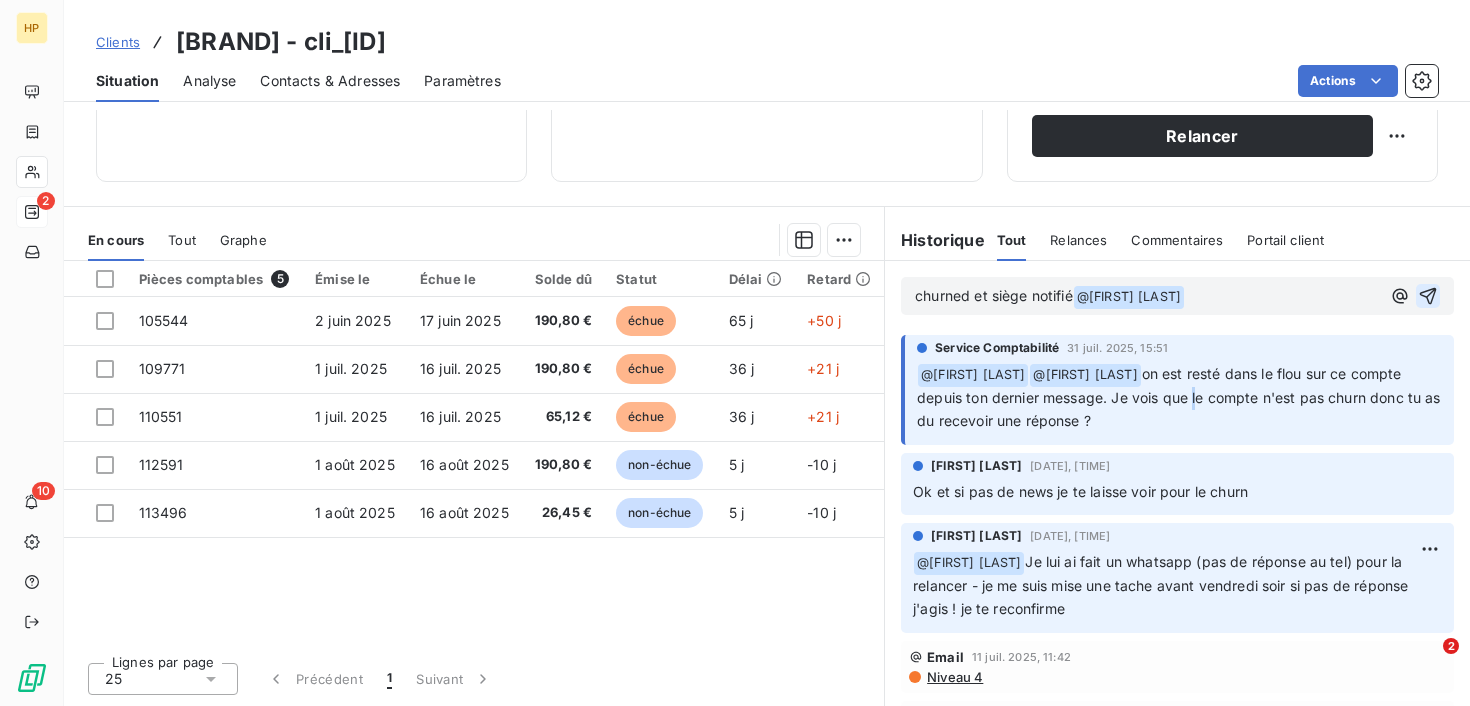 click 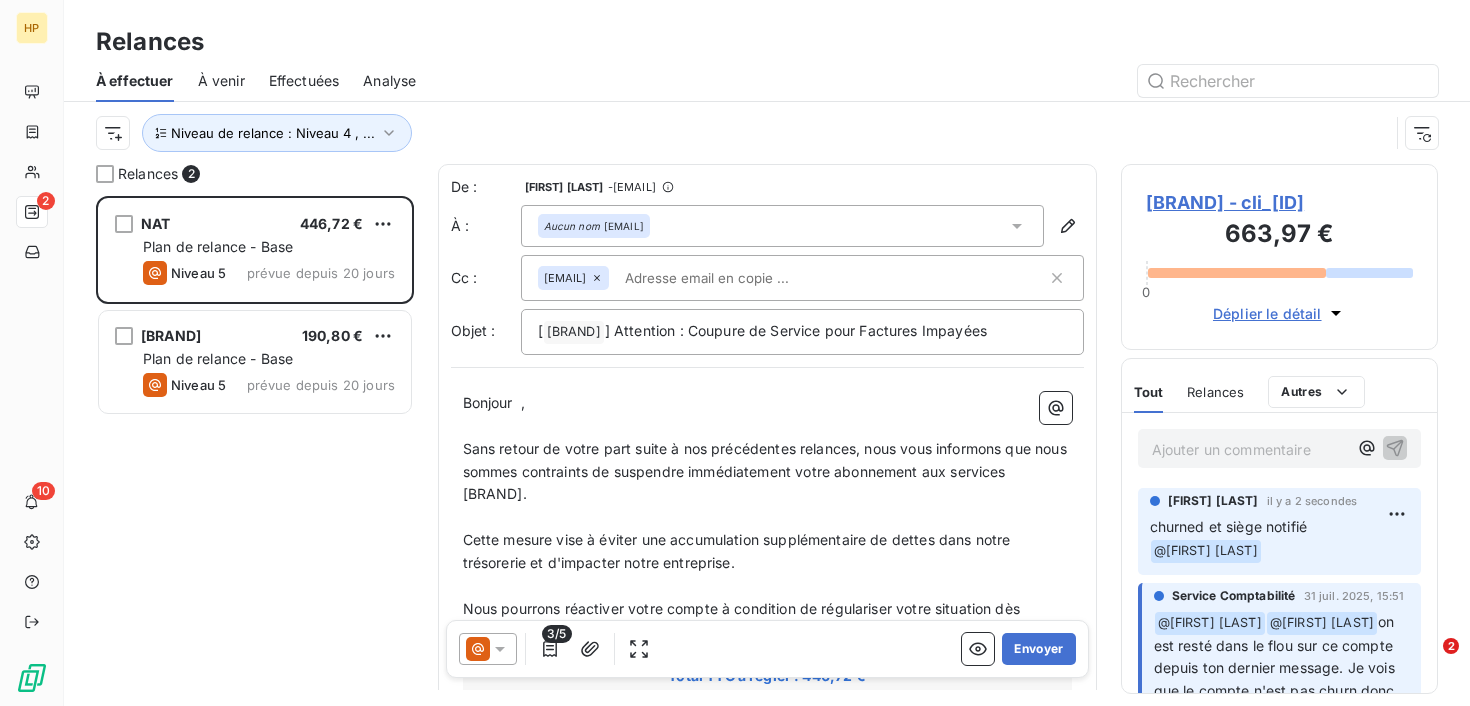 scroll, scrollTop: 1, scrollLeft: 1, axis: both 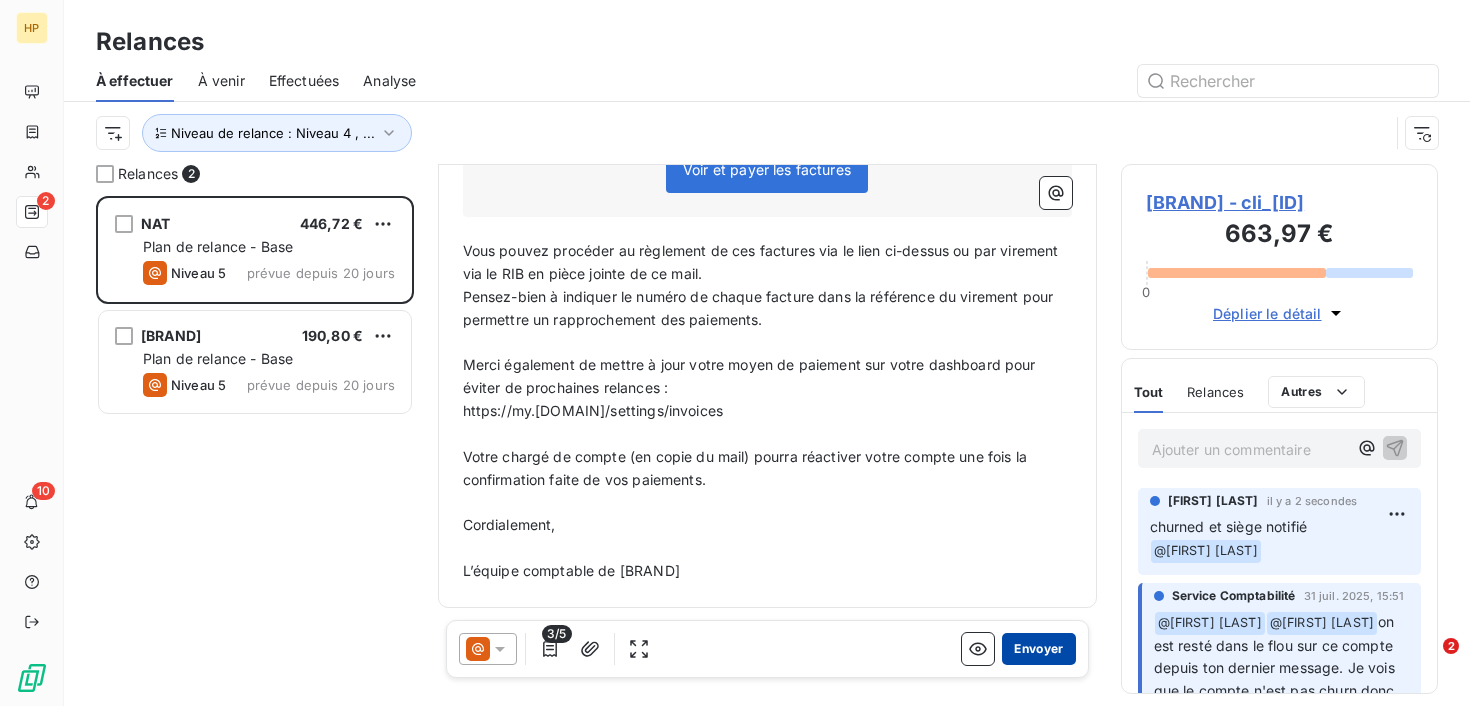 click on "Envoyer" at bounding box center (1038, 649) 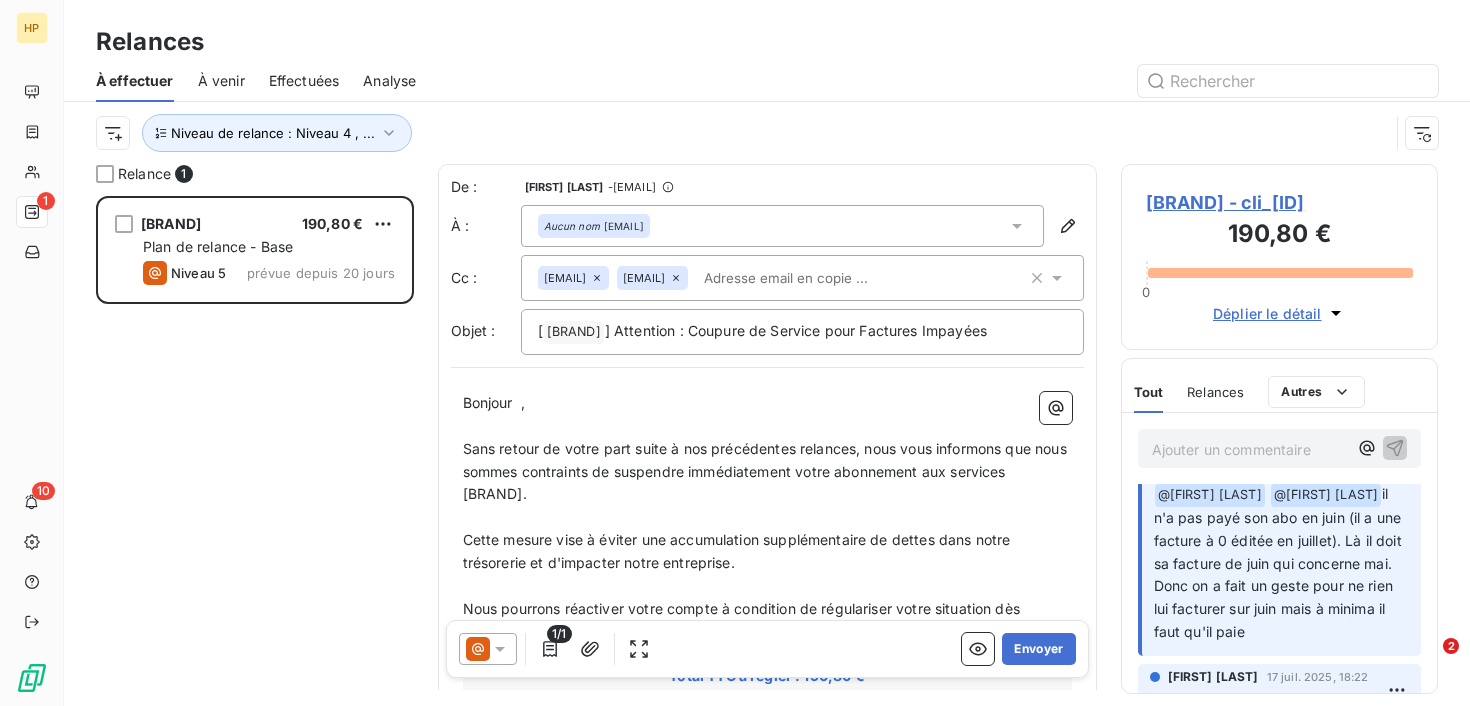 scroll, scrollTop: 35, scrollLeft: 0, axis: vertical 